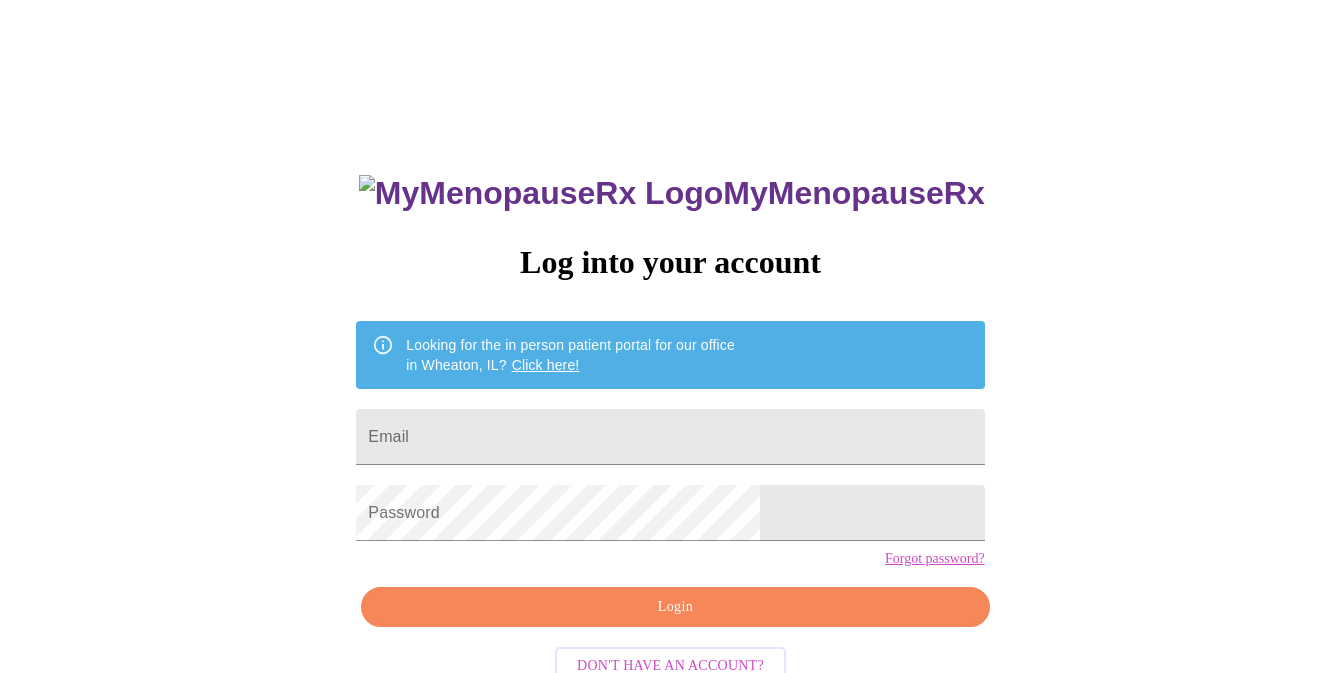 scroll, scrollTop: 0, scrollLeft: 0, axis: both 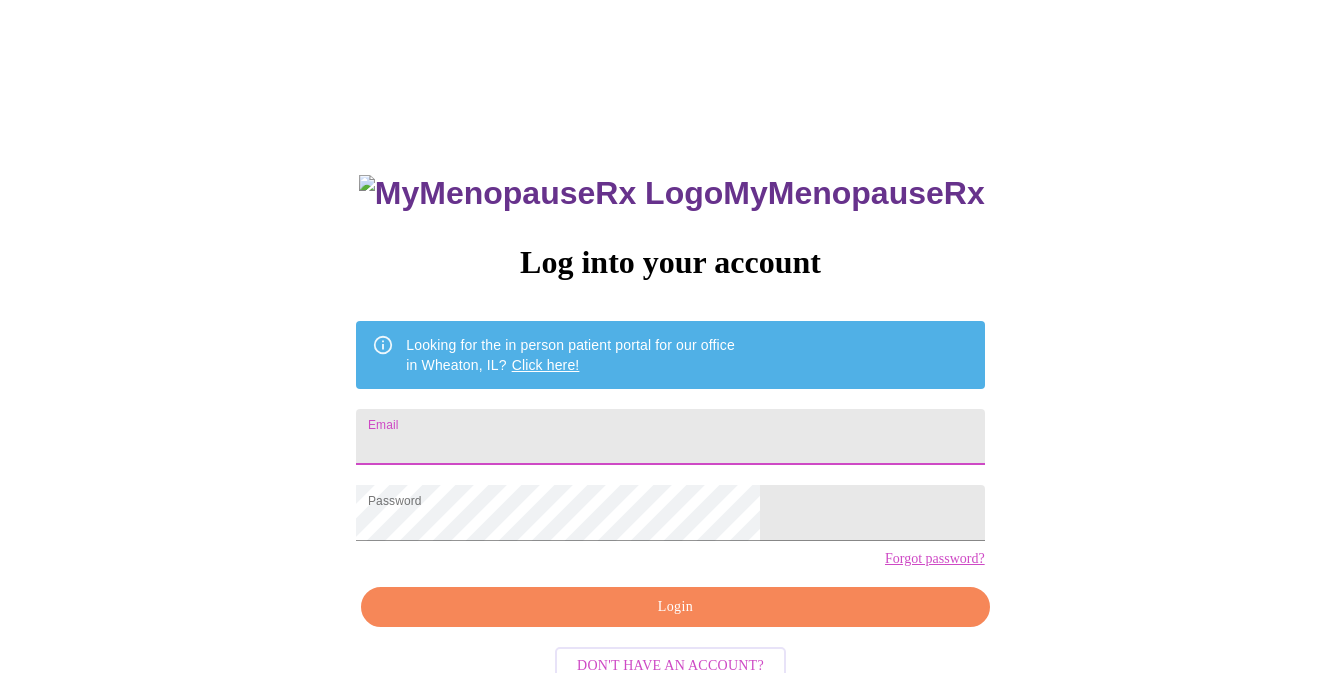 click on "Email" at bounding box center (670, 437) 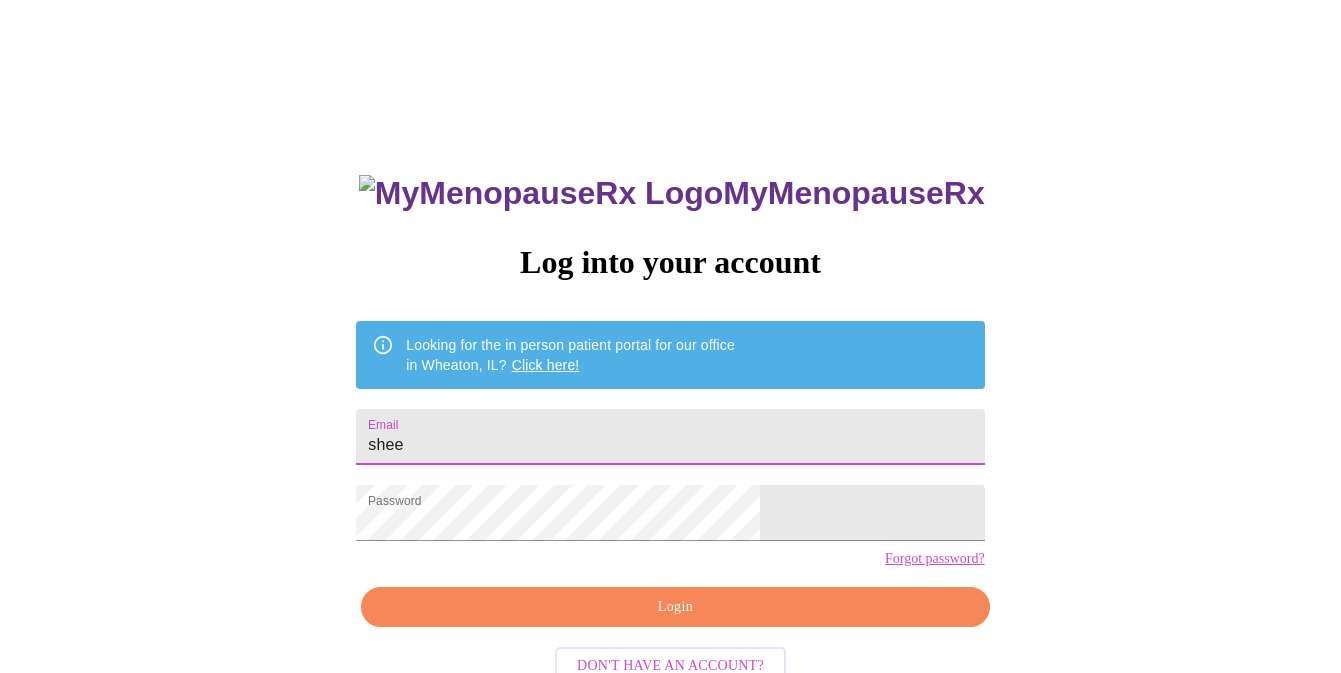 type on "[EMAIL]" 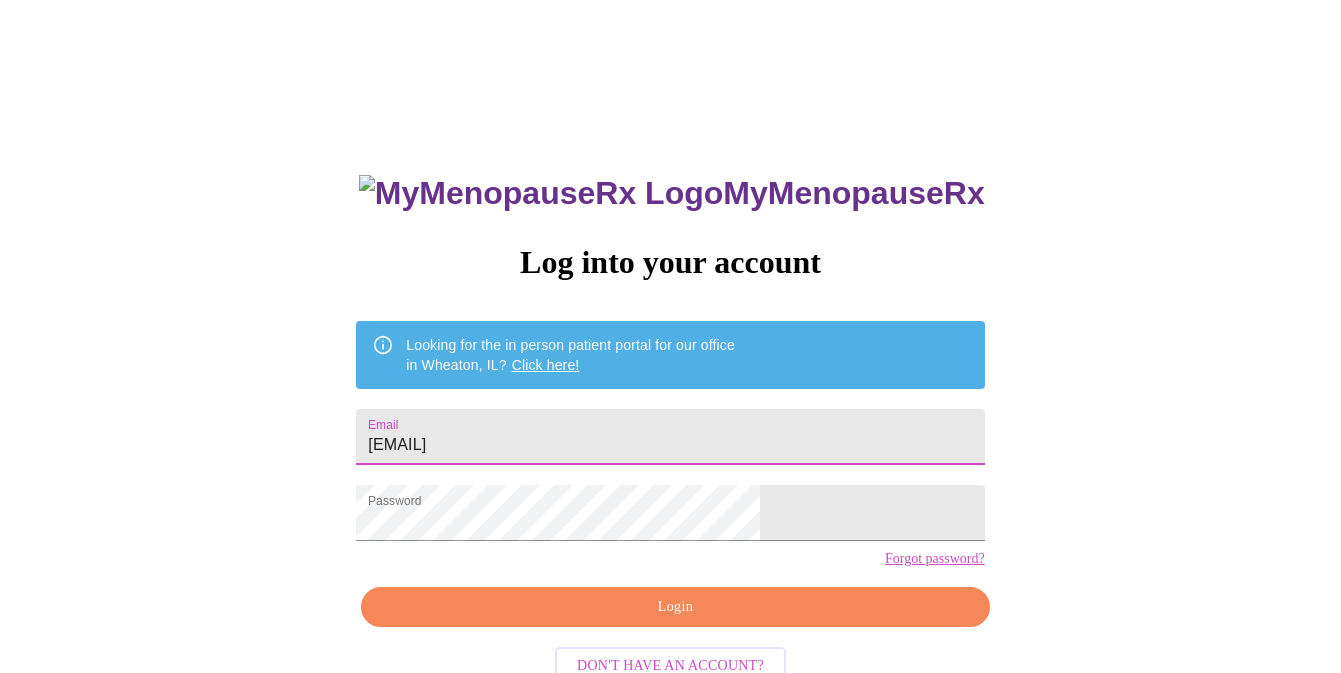 click on "Login" at bounding box center (675, 607) 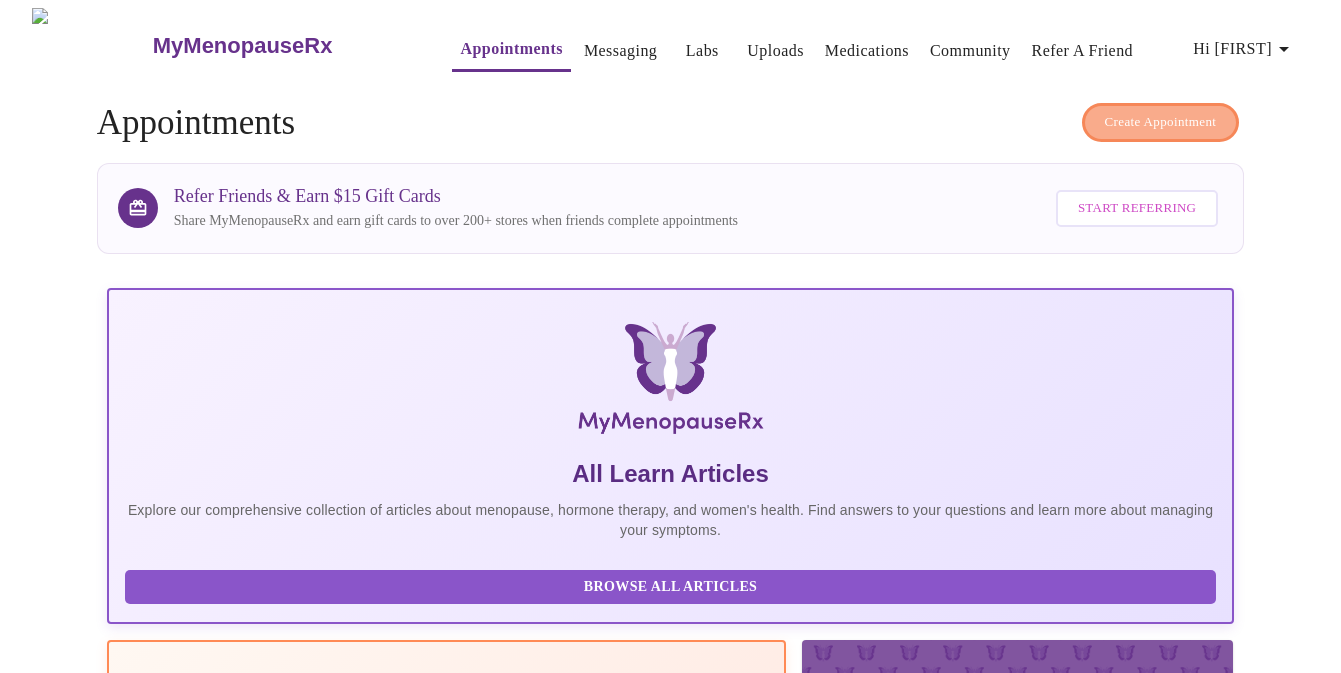 click on "Create Appointment" at bounding box center (1161, 122) 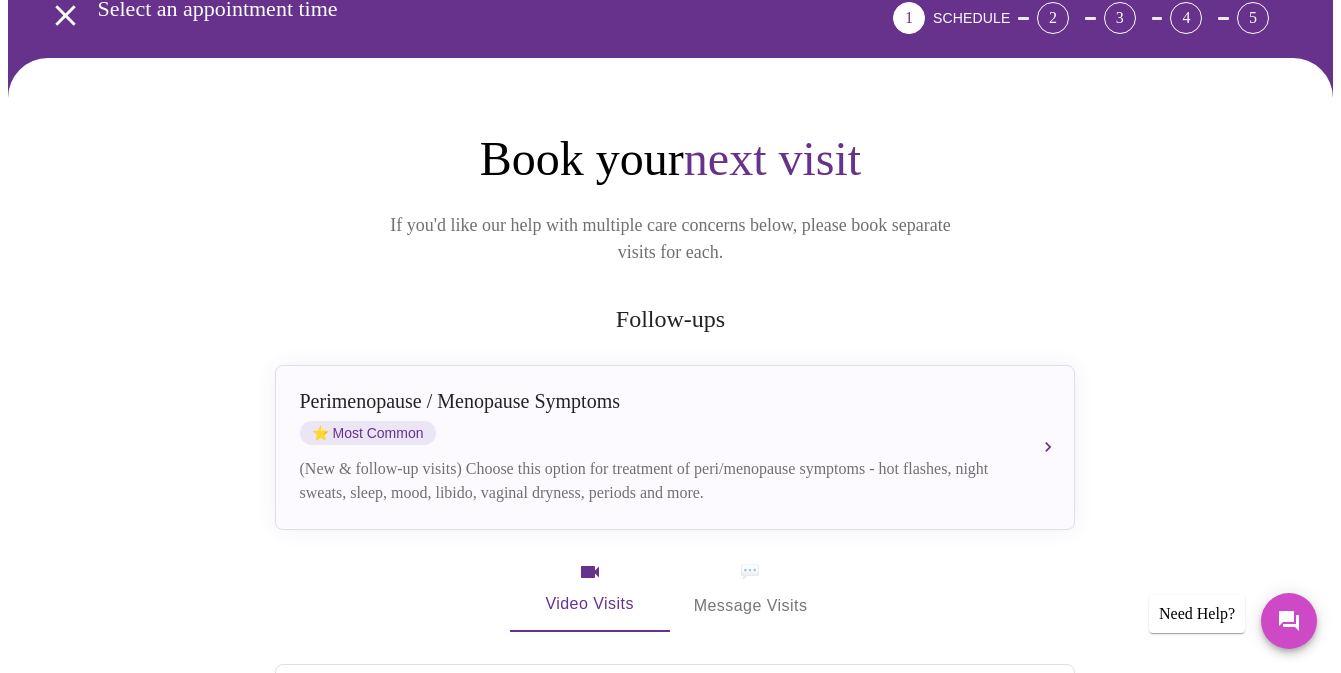 scroll, scrollTop: 111, scrollLeft: 0, axis: vertical 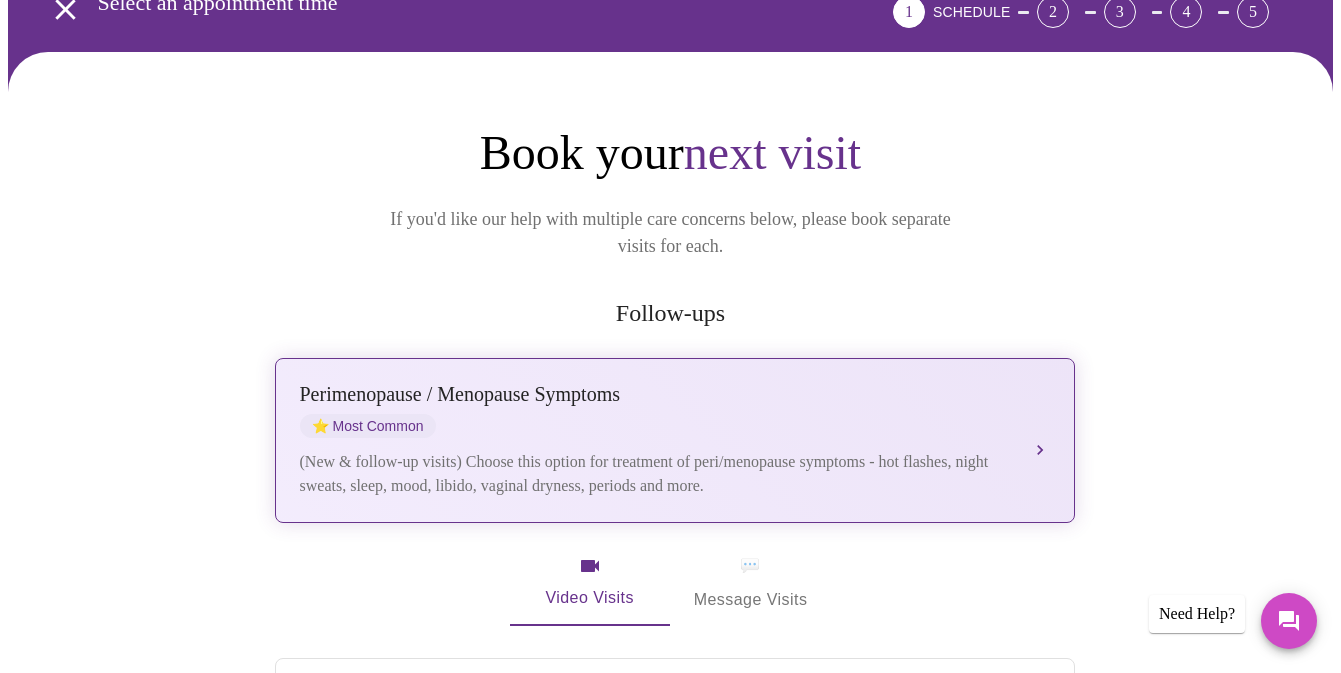 click on "Perimenopause / Menopause Symptoms  ⭐  Most Common" at bounding box center [655, 410] 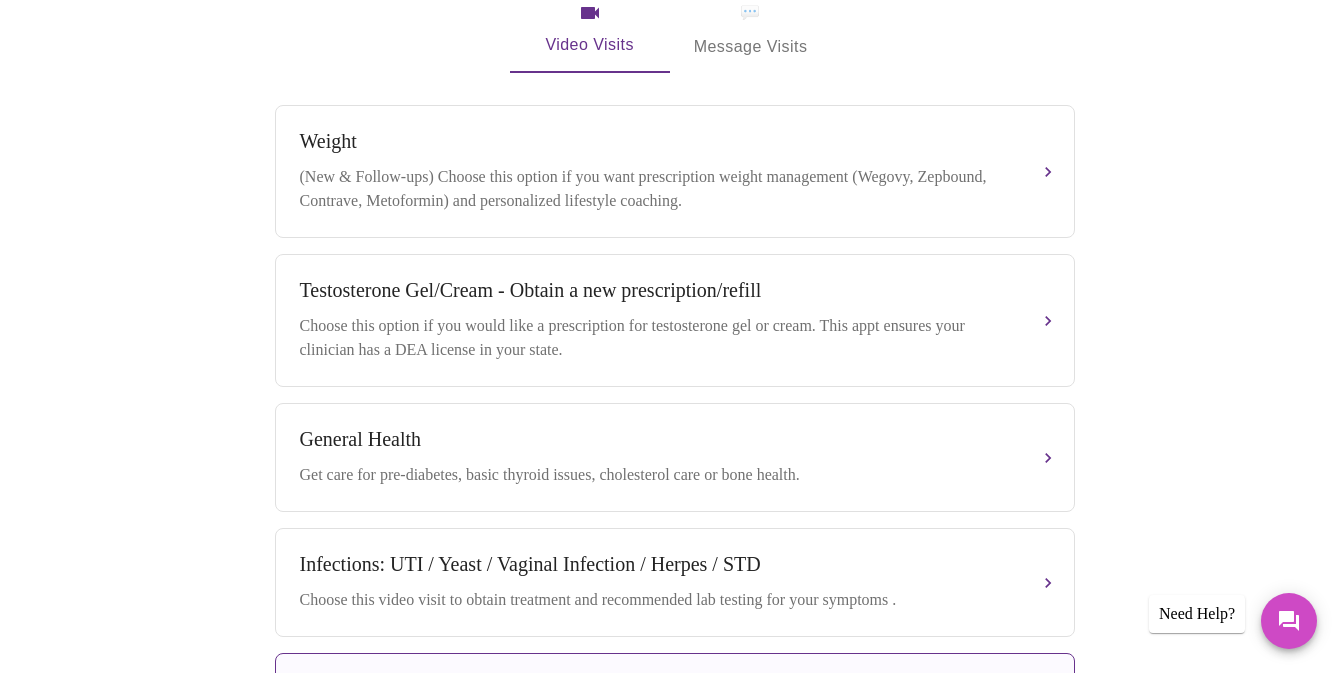 scroll, scrollTop: 777, scrollLeft: 0, axis: vertical 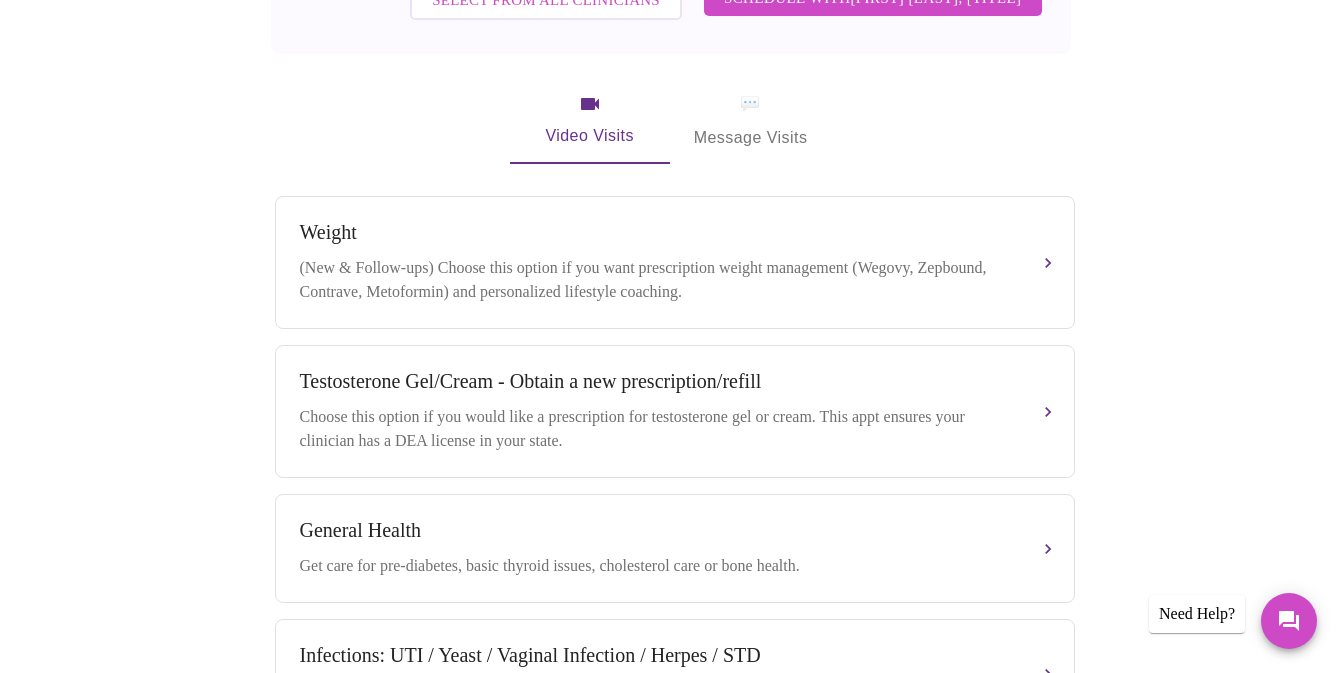 click on "💬 Message Visits" at bounding box center (751, 121) 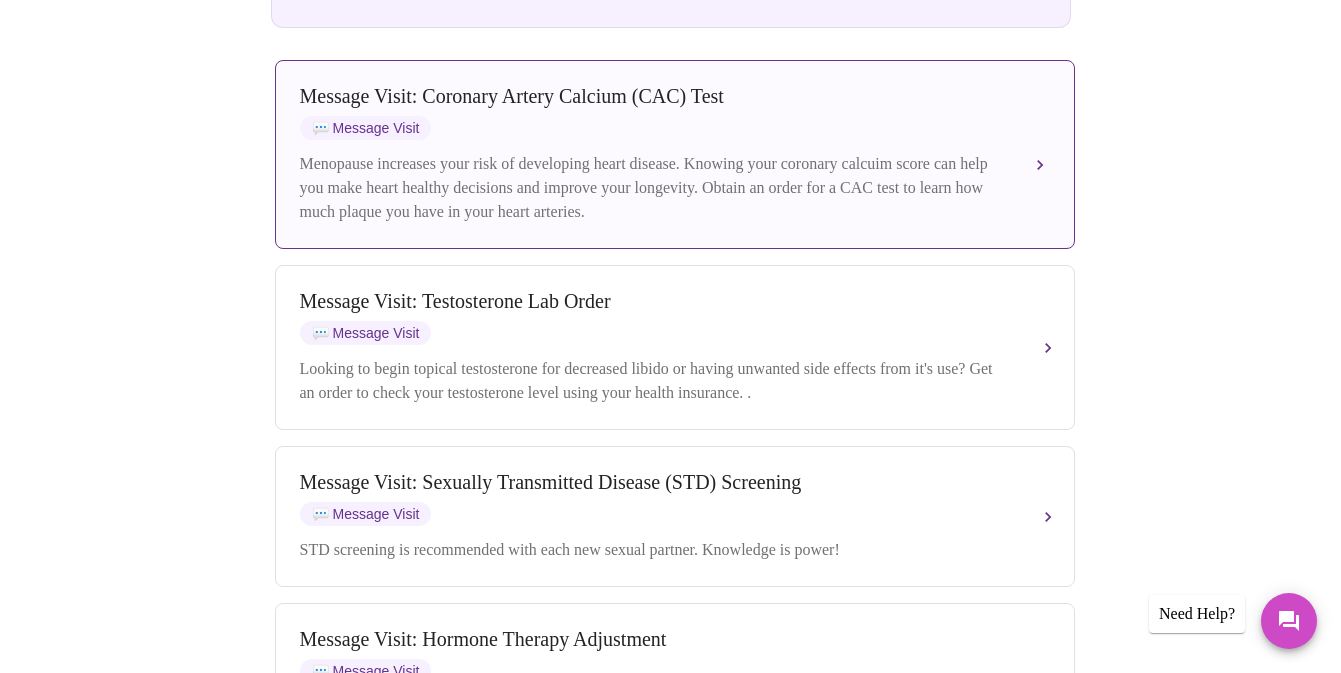 scroll, scrollTop: 1158, scrollLeft: 0, axis: vertical 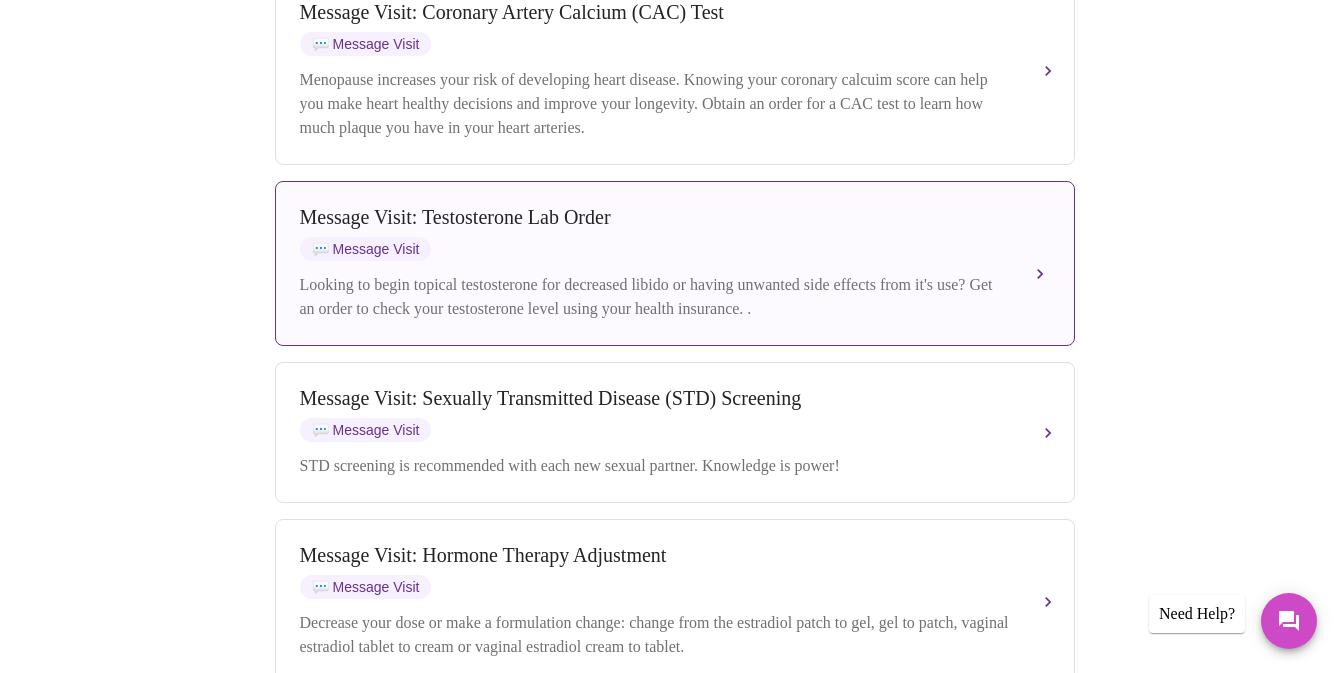 click on "Message Visit: Testosterone Lab Order 💬  Message Visit" at bounding box center (655, 233) 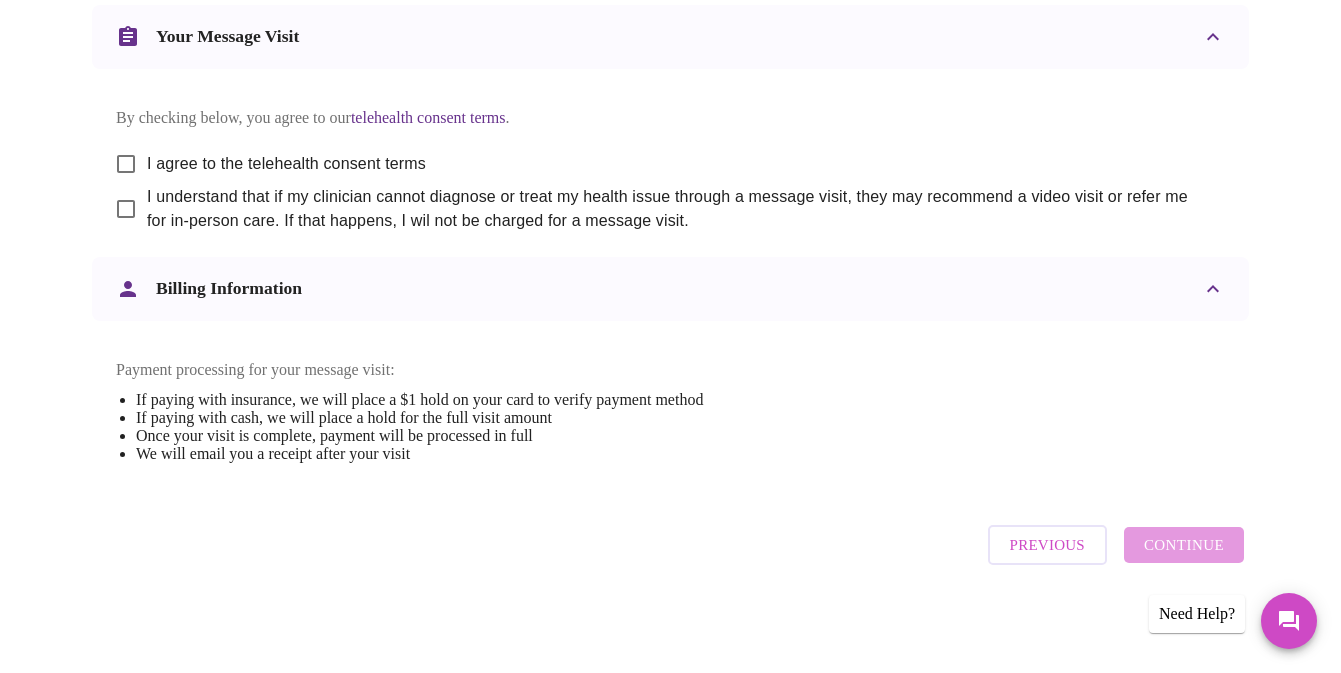 click on "I agree to the telehealth consent terms" at bounding box center [265, 164] 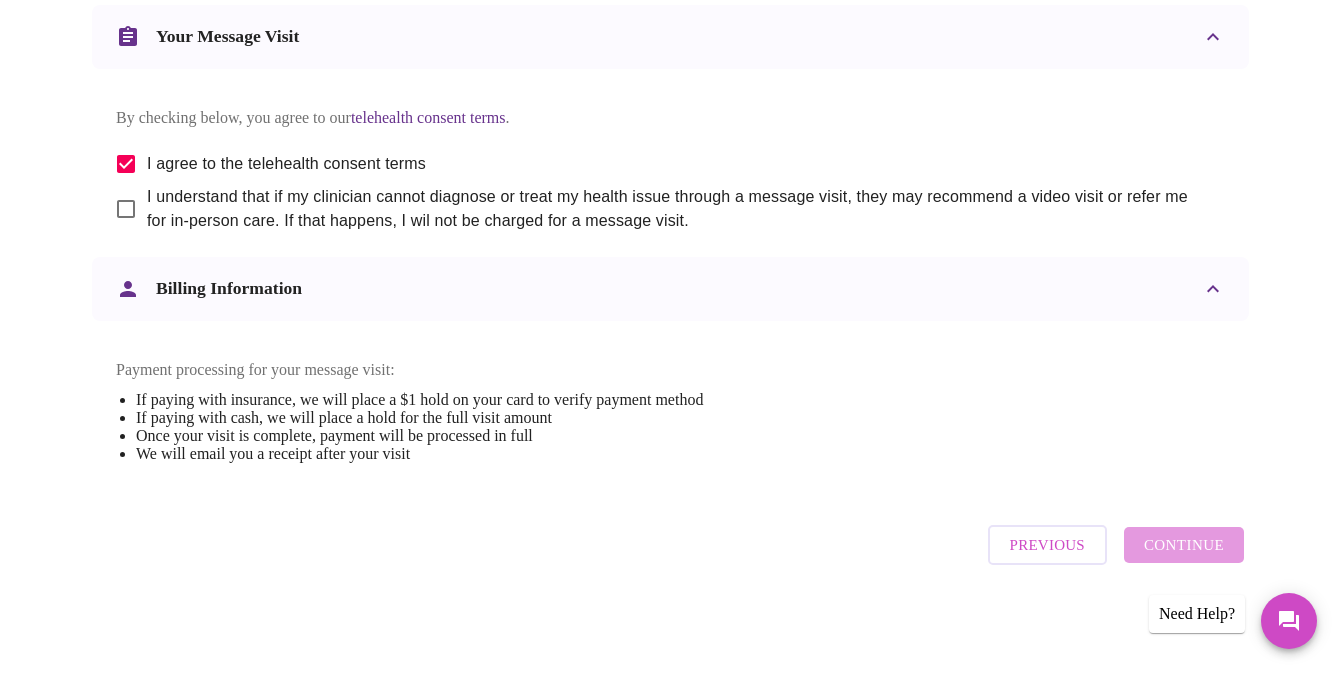 click on "I understand that if my clinician cannot diagnose or treat my health issue through a message visit, they may recommend a video visit or refer me for in-person care. If that happens, I wil not be charged for a message visit." at bounding box center (678, 209) 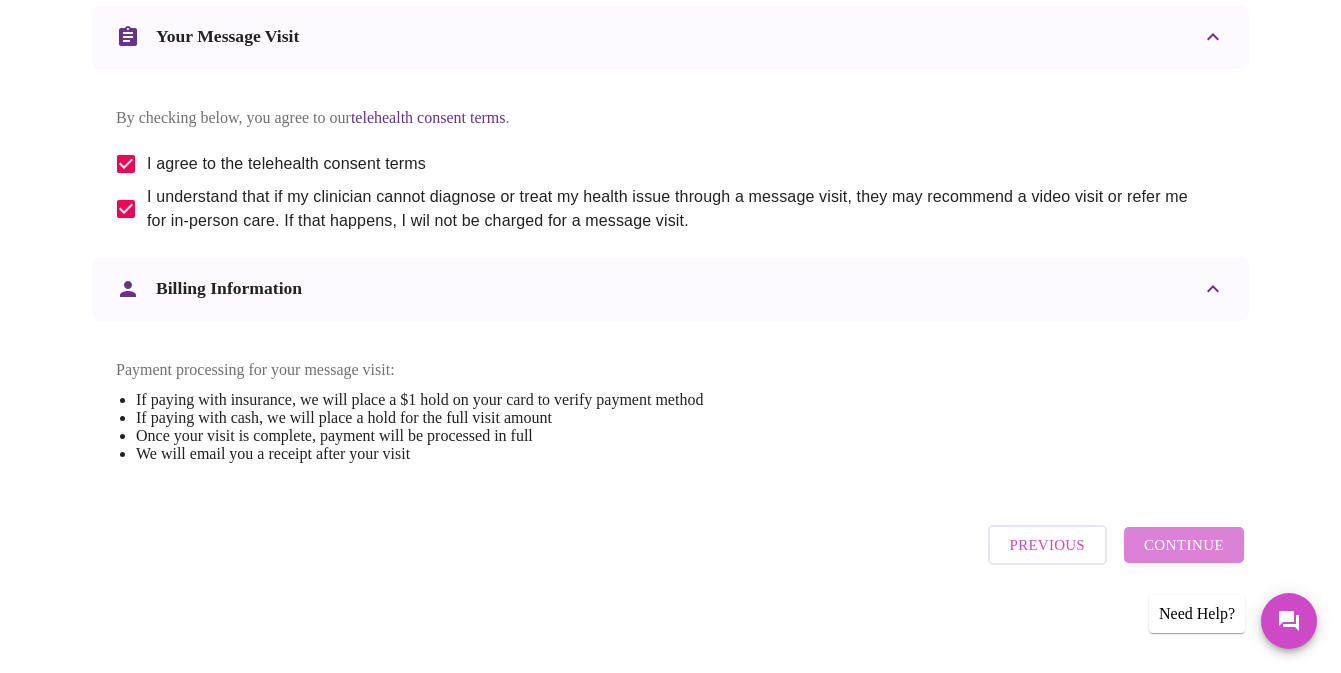 click on "Continue" at bounding box center (1184, 545) 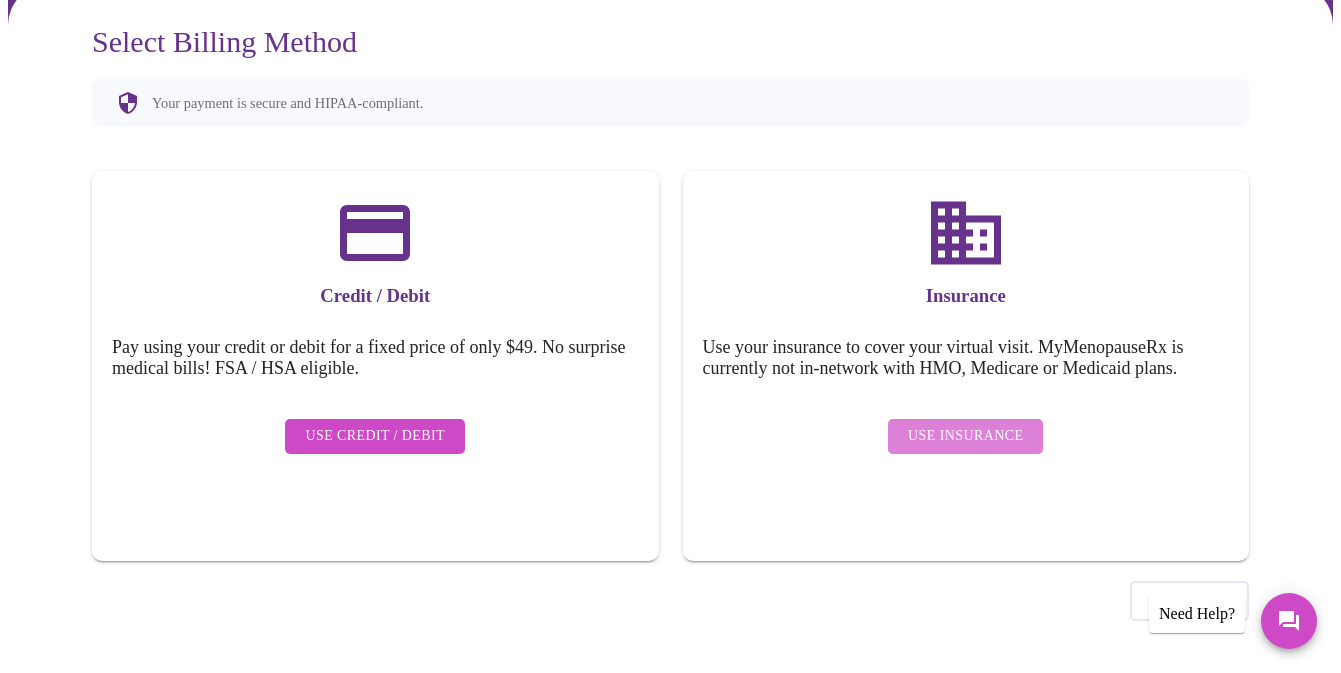click on "Use Insurance" at bounding box center [965, 436] 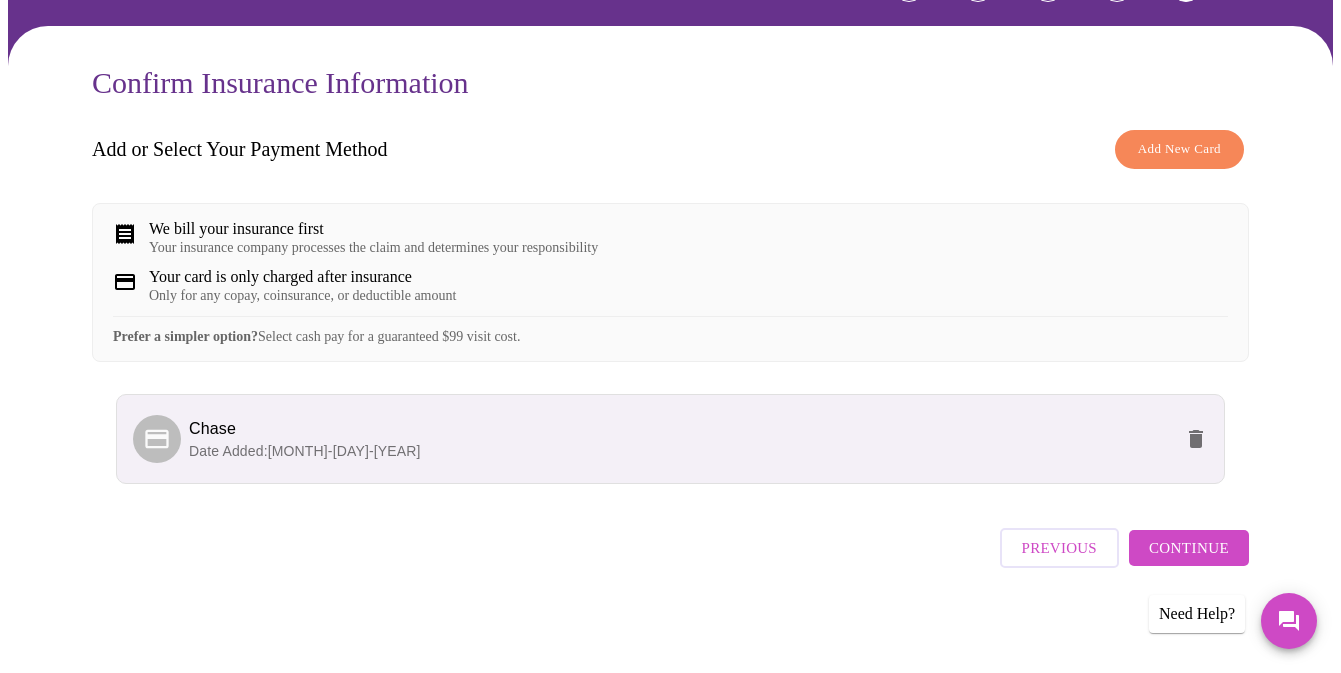 scroll, scrollTop: 148, scrollLeft: 0, axis: vertical 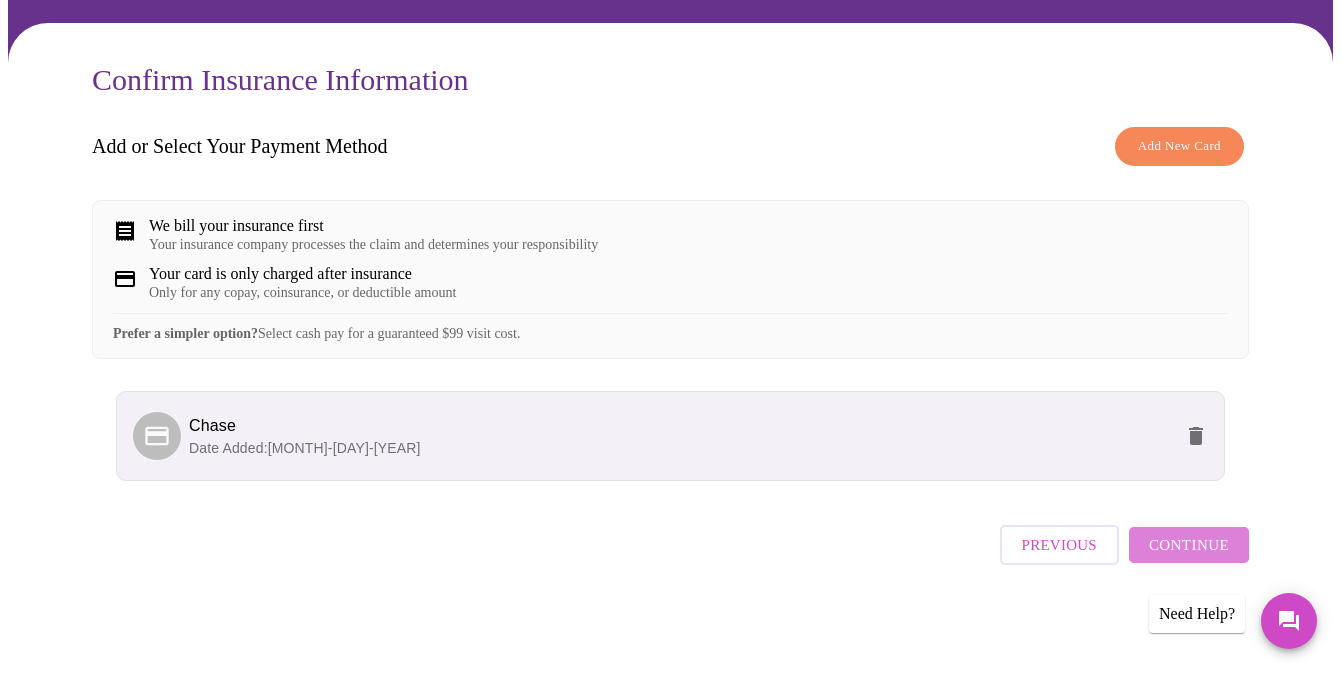 click on "Continue" at bounding box center [1189, 545] 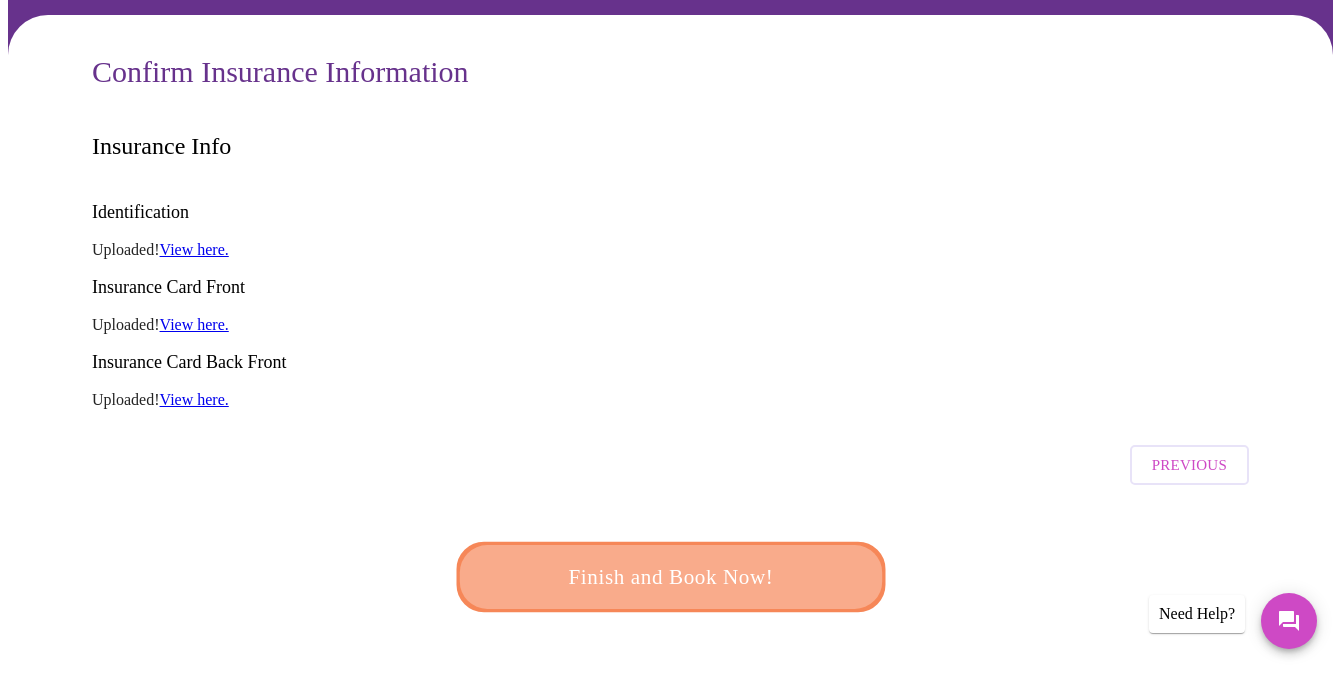 click on "Finish and Book Now!" at bounding box center (670, 577) 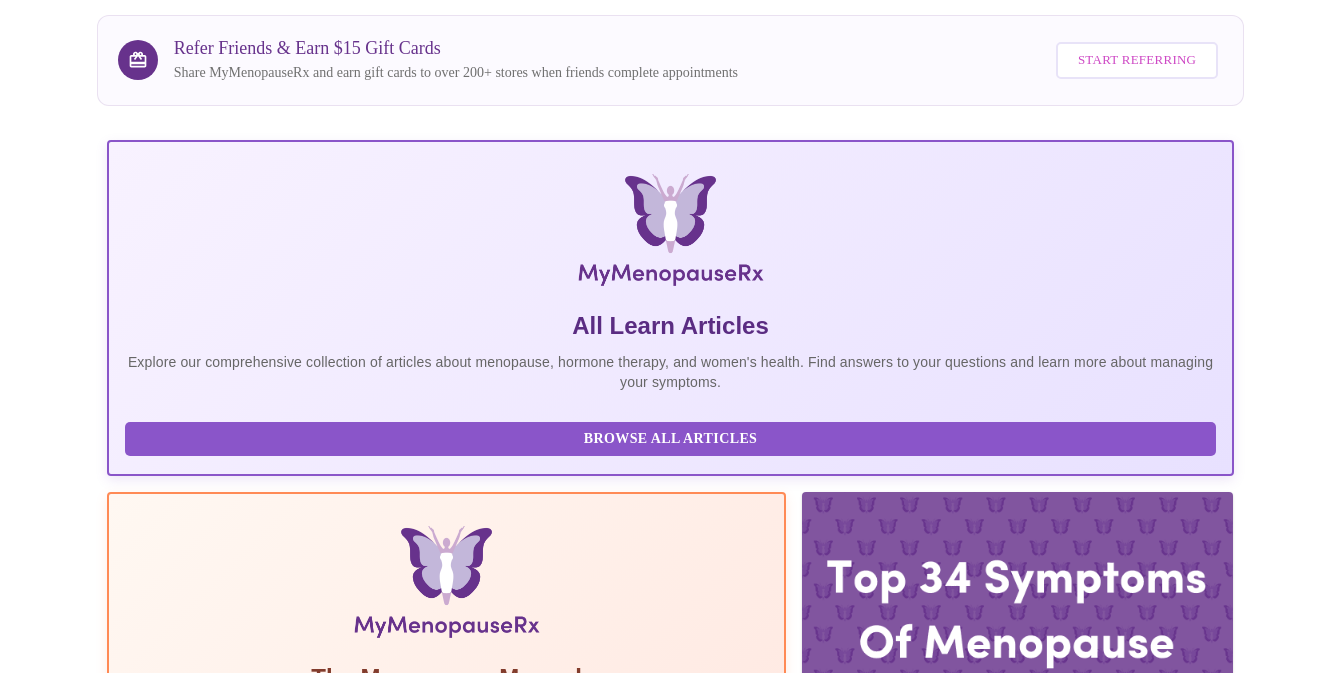 scroll, scrollTop: 0, scrollLeft: 0, axis: both 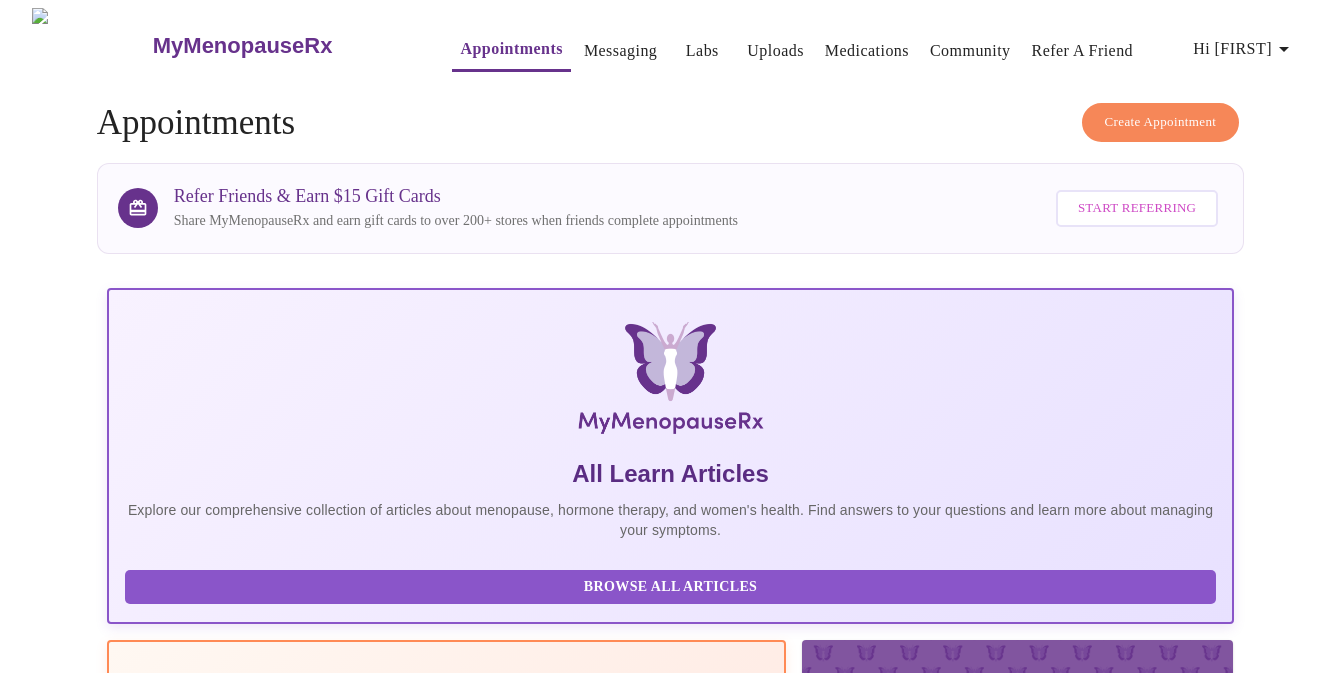 click on "Create Appointment" at bounding box center [1161, 122] 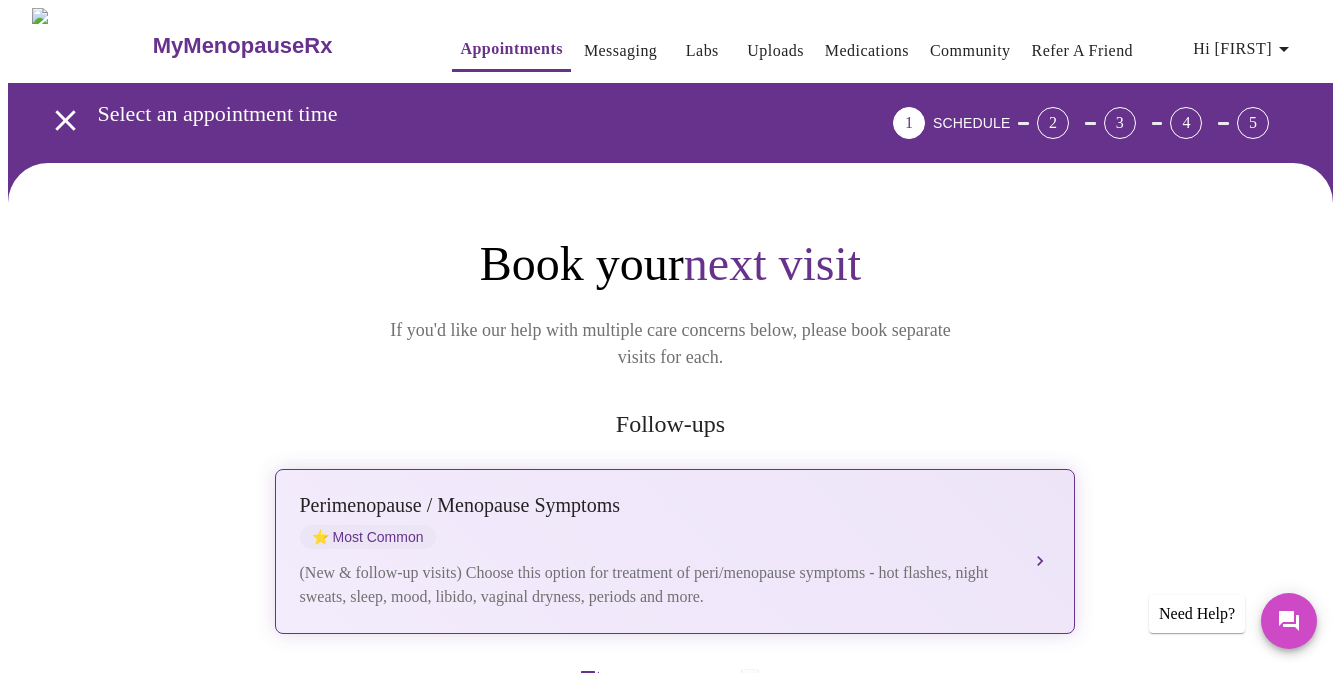 click on "Perimenopause / Menopause Symptoms  ⭐  Most Common" at bounding box center (655, 521) 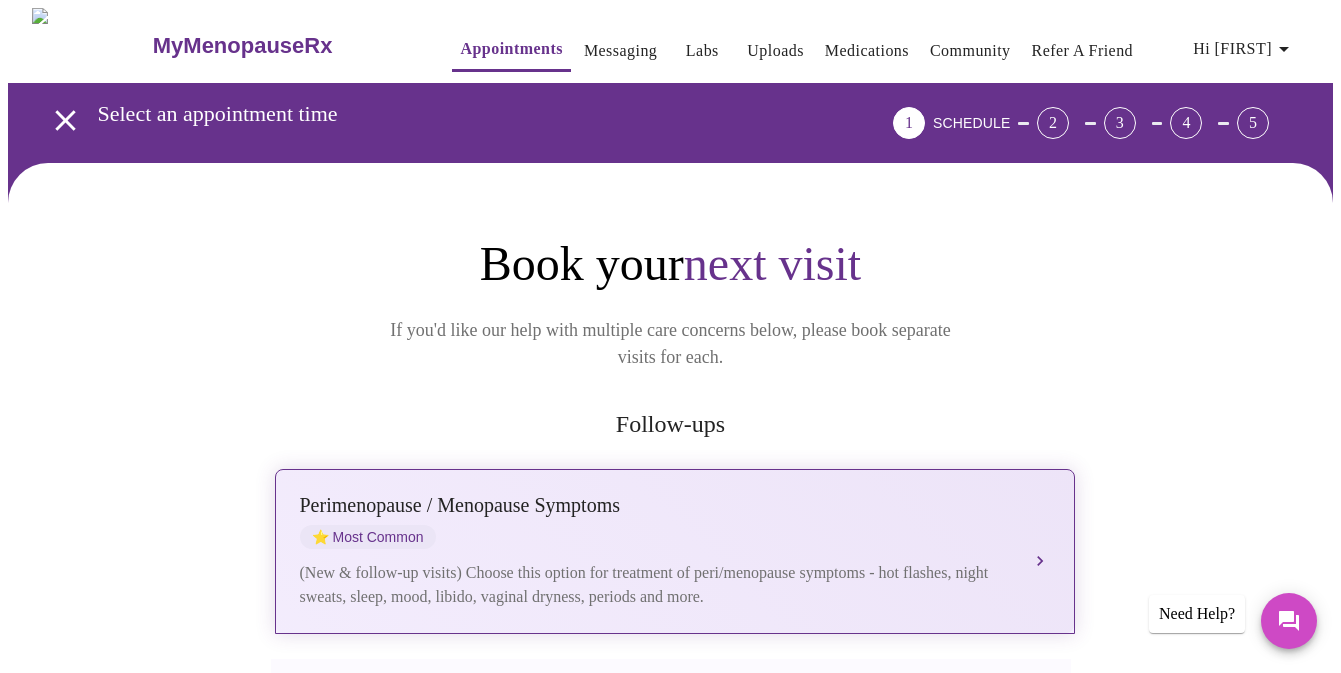 click on "Perimenopause / Menopause Symptoms  ⭐  Most Common (New & follow-up visits) Choose this option for treatment of peri/menopause symptoms - hot flashes, night sweats, sleep, mood, libido, vaginal dryness, periods and more." at bounding box center (675, 551) 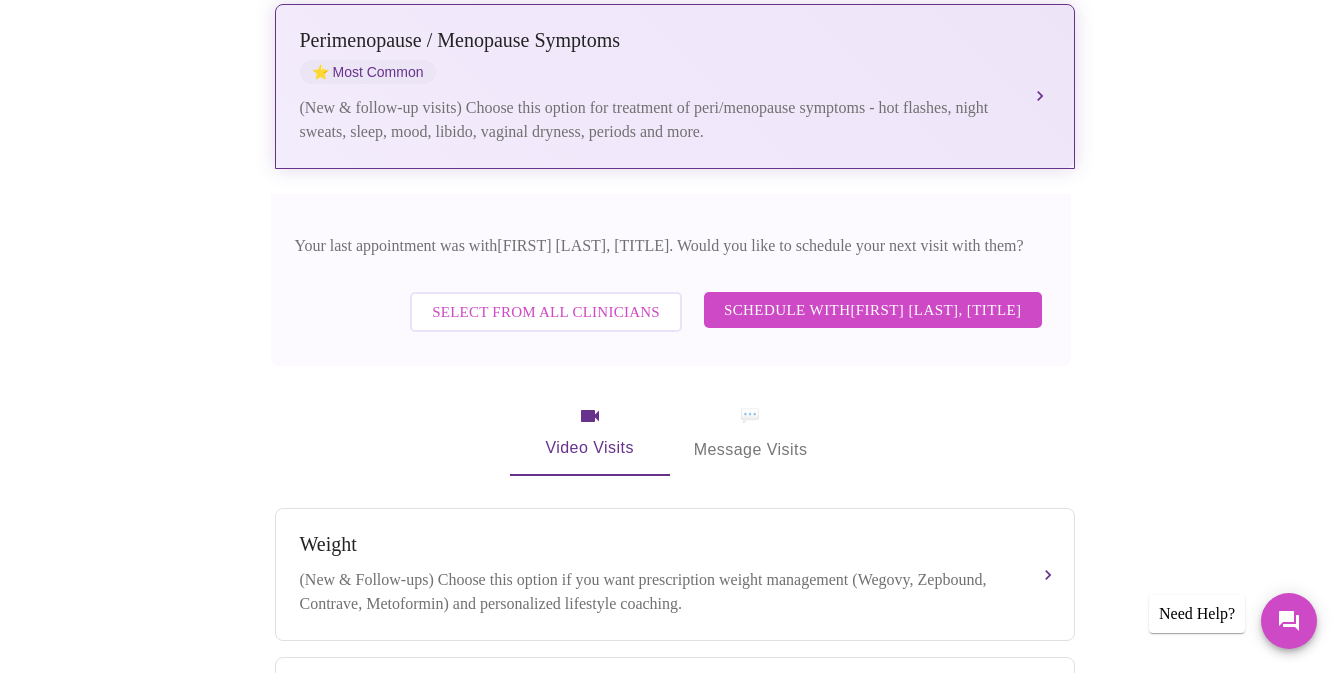 scroll, scrollTop: 501, scrollLeft: 0, axis: vertical 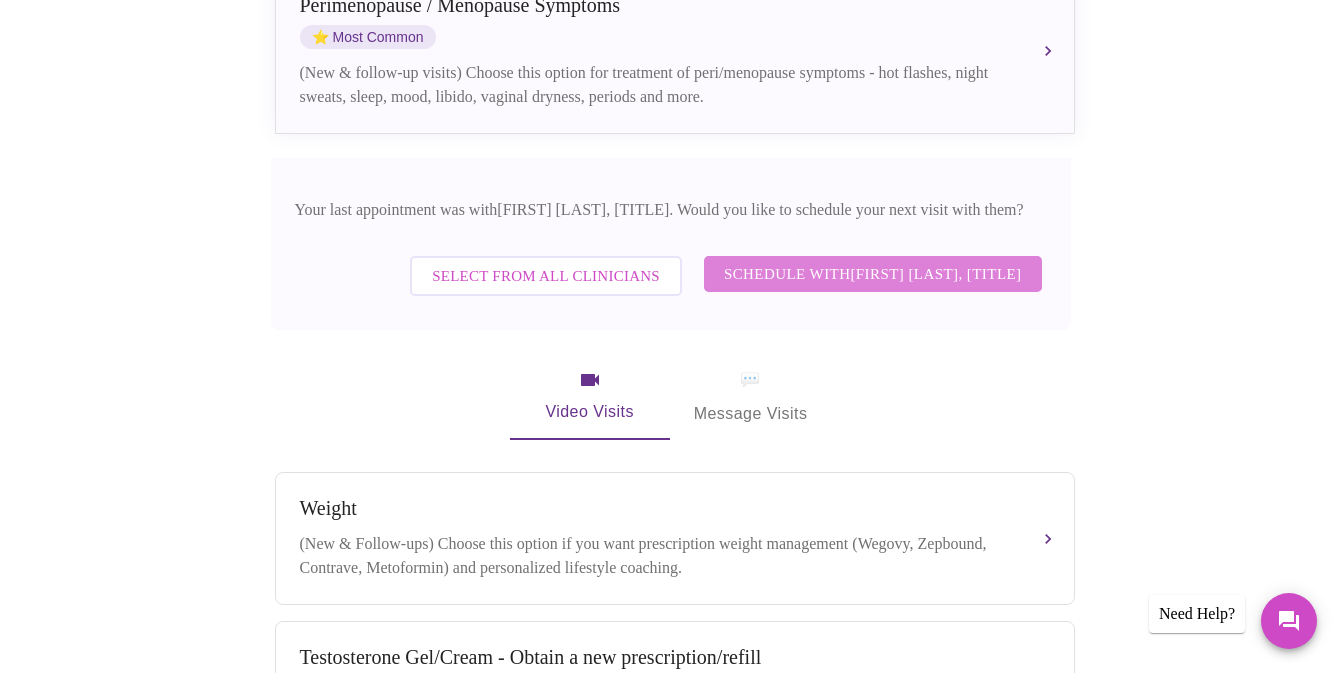 click on "Schedule with  [FIRST] [LAST], [TITLE]" at bounding box center [873, 274] 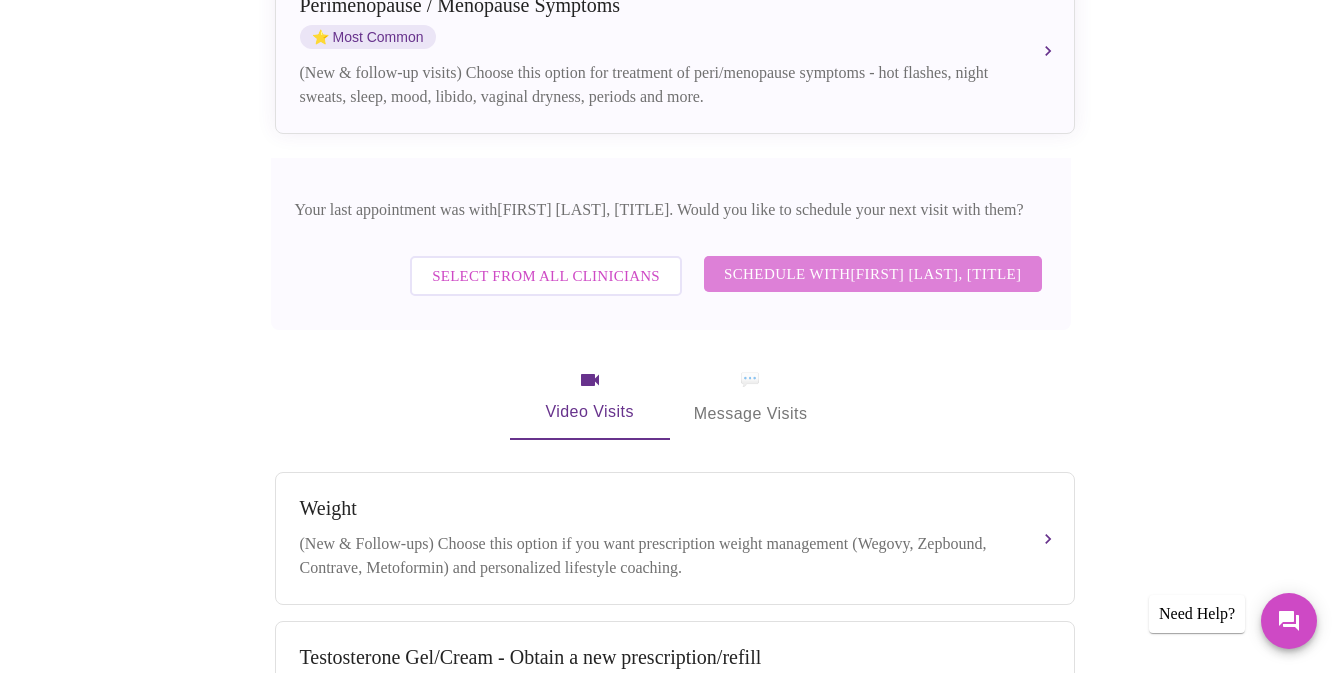 scroll, scrollTop: 113, scrollLeft: 0, axis: vertical 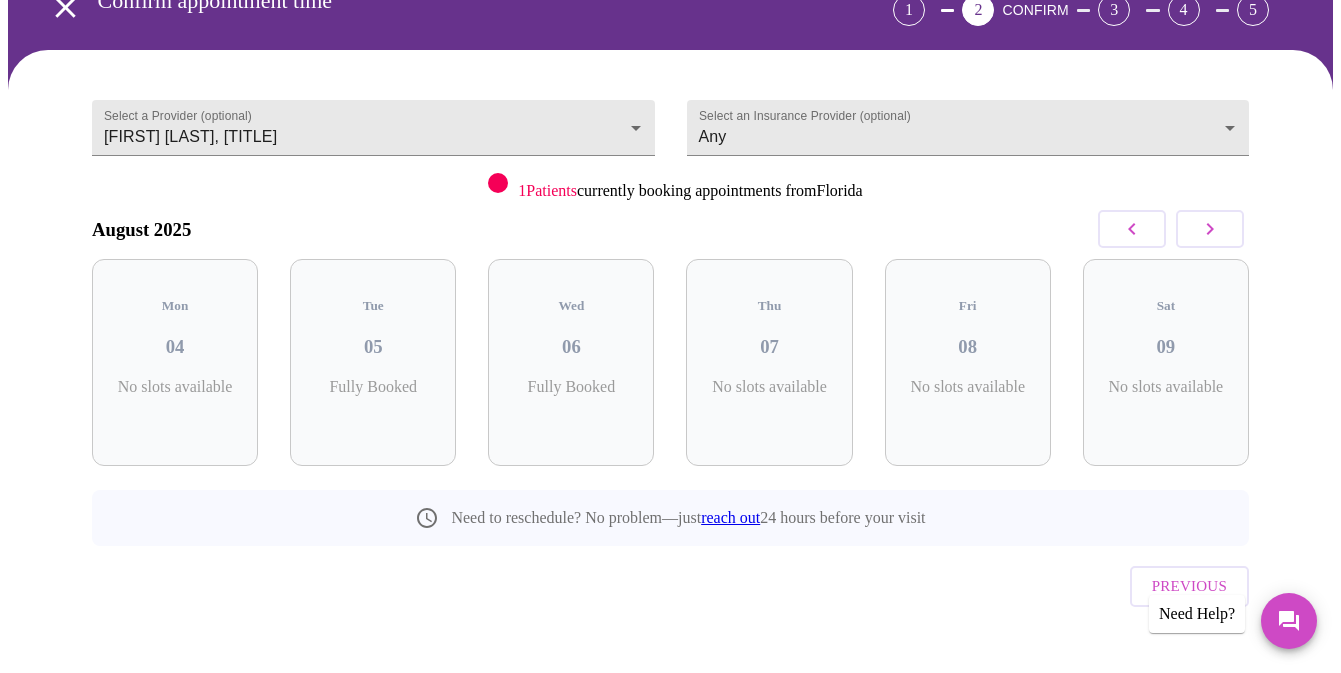 click on "Select a Provider (optional) [FIRST] [LAST], [TITLE] [FIRST] [LAST], [TITLE]" at bounding box center [373, 143] 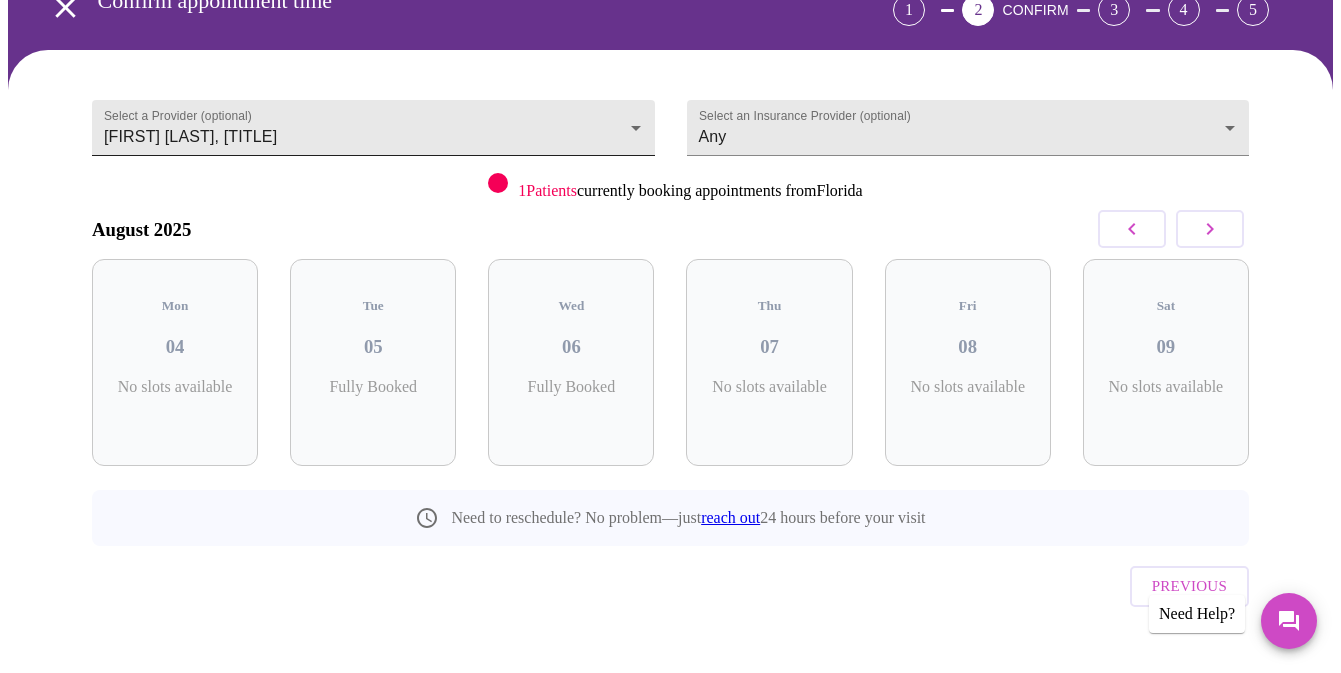 click on "MyMenopauseRx Appointments Messaging Labs Uploads Medications Community Refer a Friend Hi [FIRST]   Confirm appointment time 1 2 CONFIRM 3 4 5 Select a Provider (optional) [FIRST] [LAST], [TITLE] [FIRST] [LAST], [TITLE] Select an Insurance Provider (optional) Any Any 1  Patients  currently booking appointments from  [STATE] [YEAR] Mon 04 No slots available Tue 05 Fully Booked Wed 06 Fully Booked Thu 07 No slots available Fri 08 No slots available Sat 09 No slots available Need to reschedule? No problem—just  reach out  24 hours before your visit Previous Need Help? Settings Billing Invoices Log out" at bounding box center [670, 301] 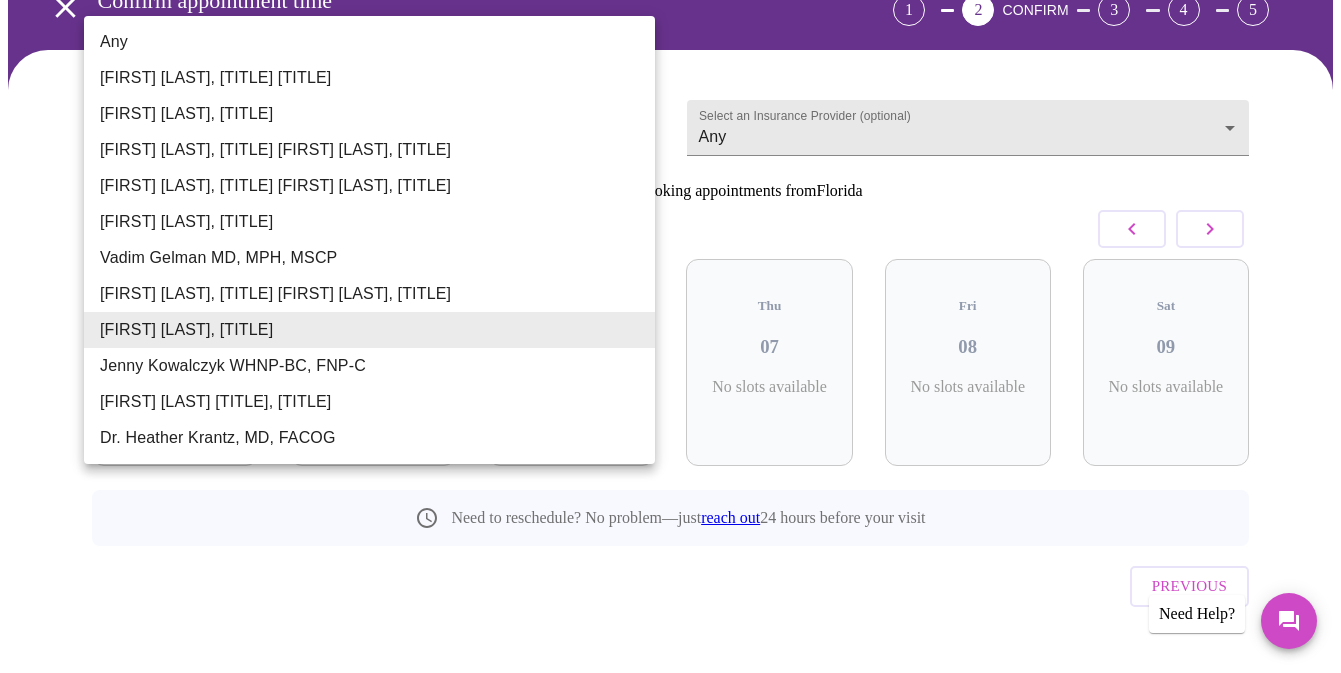 click on "Any" at bounding box center (369, 42) 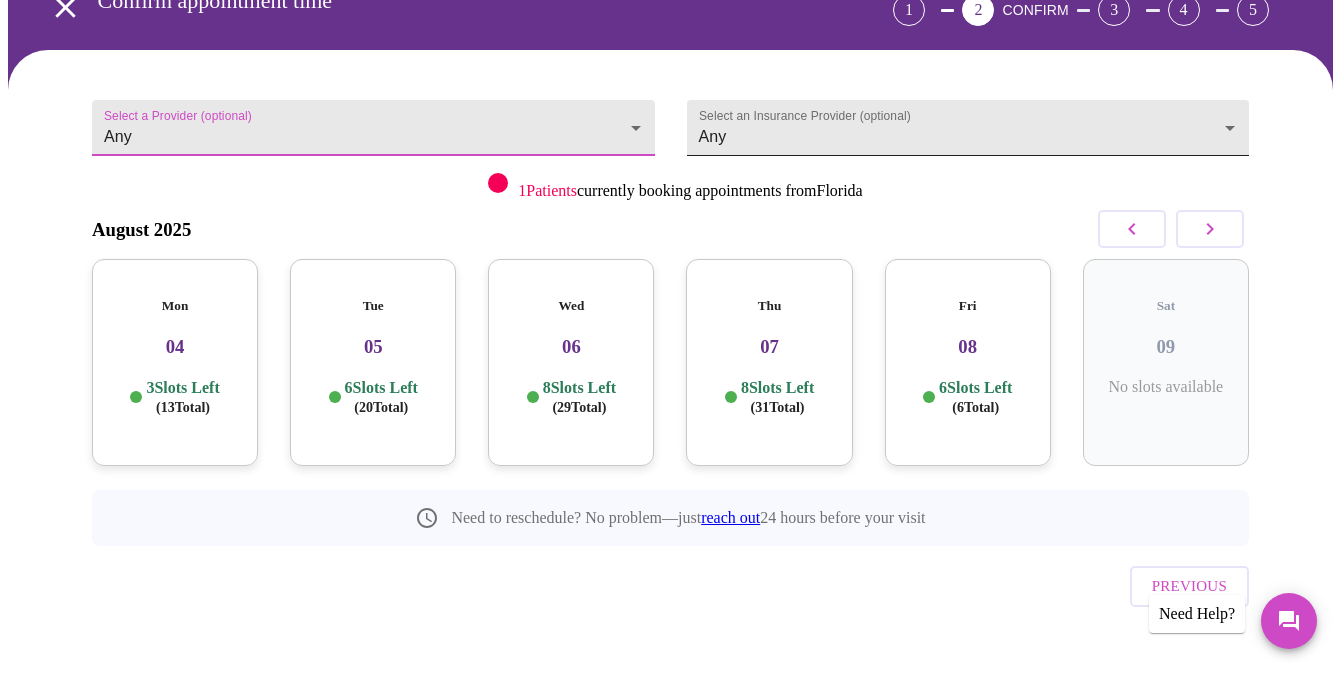 click on "MyMenopauseRx Appointments Messaging Labs Uploads Medications Community Refer a Friend Hi [FIRST]   Confirm appointment time 1 2 CONFIRM 3 4 5 Select a Provider (optional) Any Any Select an Insurance Provider (optional) Any Any 1  Patients  currently booking appointments from  [STATE] [YEAR] Mon 04 3  Slots Left ( 13  Total) Tue 05 6  Slots Left ( 20  Total) Wed 06 8  Slots Left ( 29  Total) Thu 07 8  Slots Left ( 31  Total) Fri 08 6  Slots Left ( 6  Total) Sat 09 No slots available Need to reschedule? No problem—just  reach out  24 hours before your visit Previous Need Help? Settings Billing Invoices Log out" at bounding box center [670, 301] 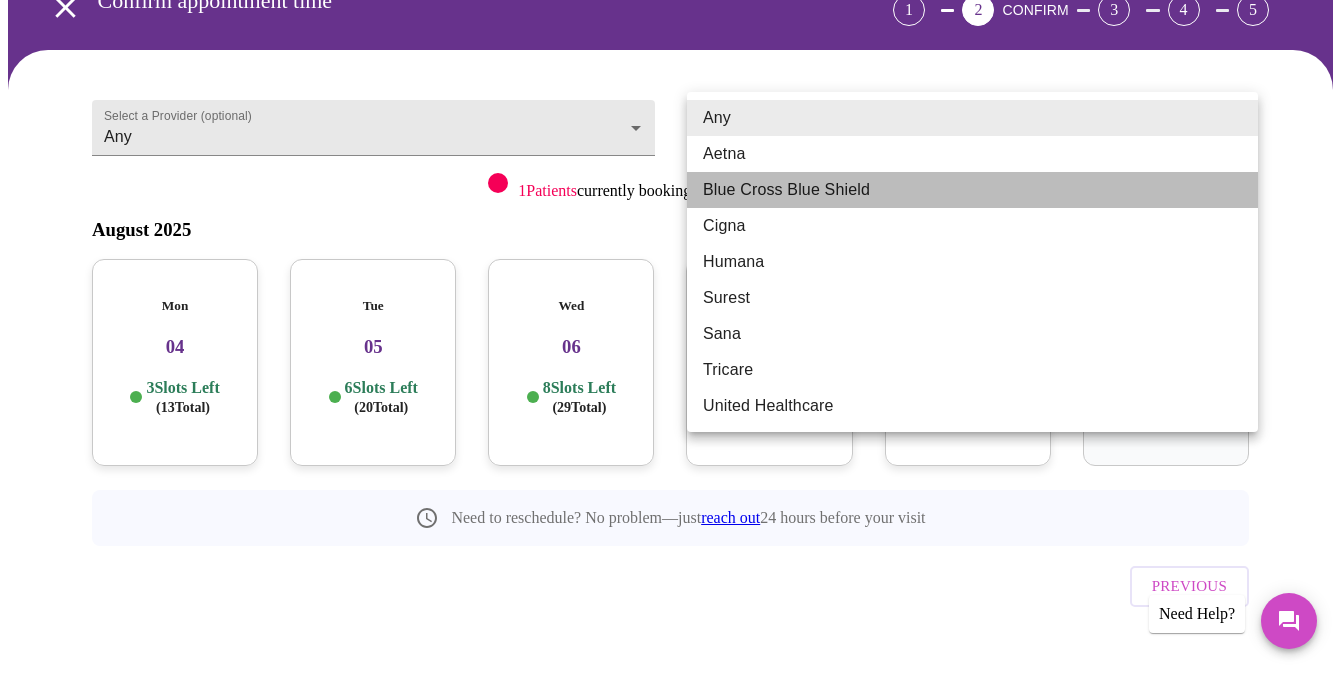 click on "Blue Cross Blue Shield" at bounding box center (972, 190) 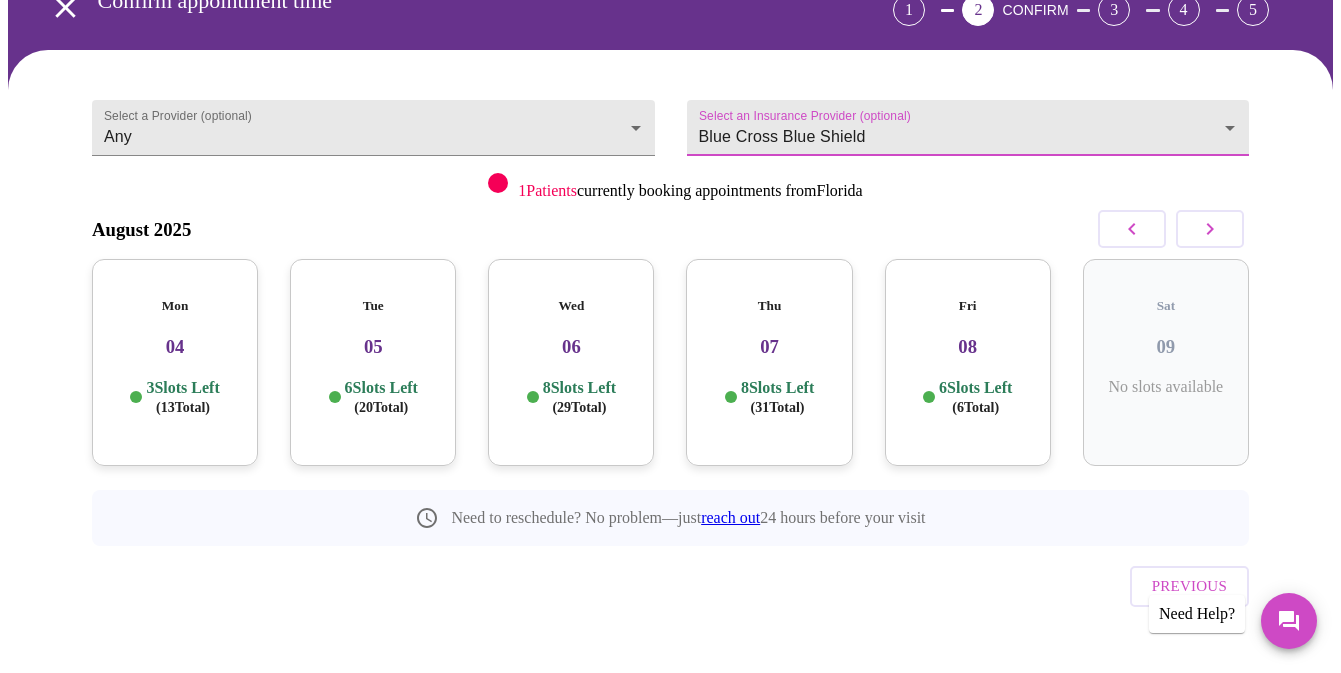 click on "04" at bounding box center [175, 347] 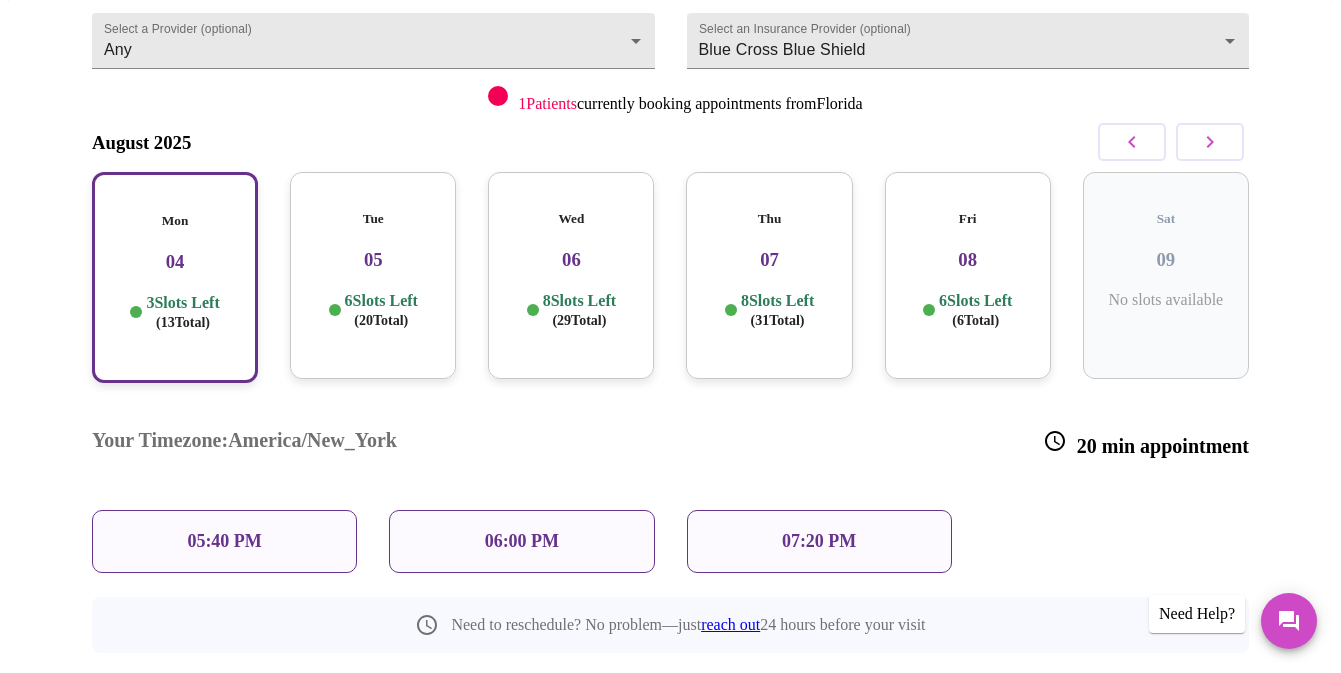 scroll, scrollTop: 197, scrollLeft: 0, axis: vertical 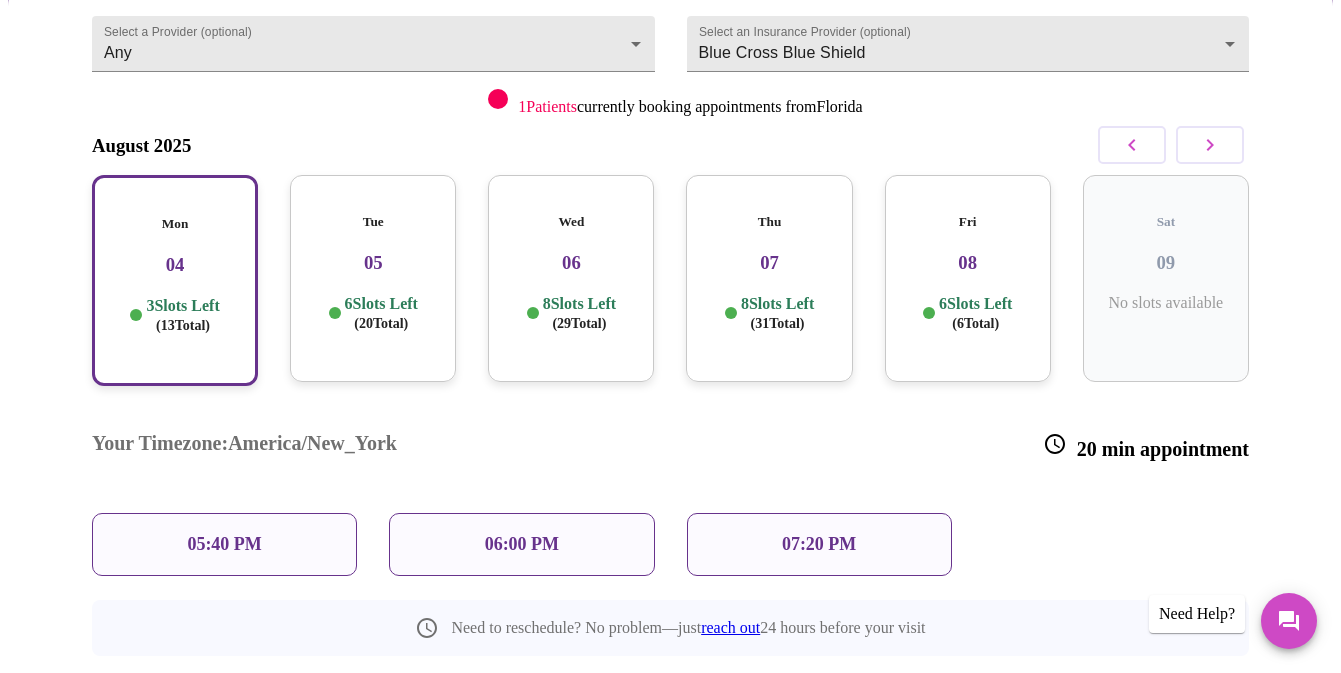click on "05:40 PM" at bounding box center [224, 544] 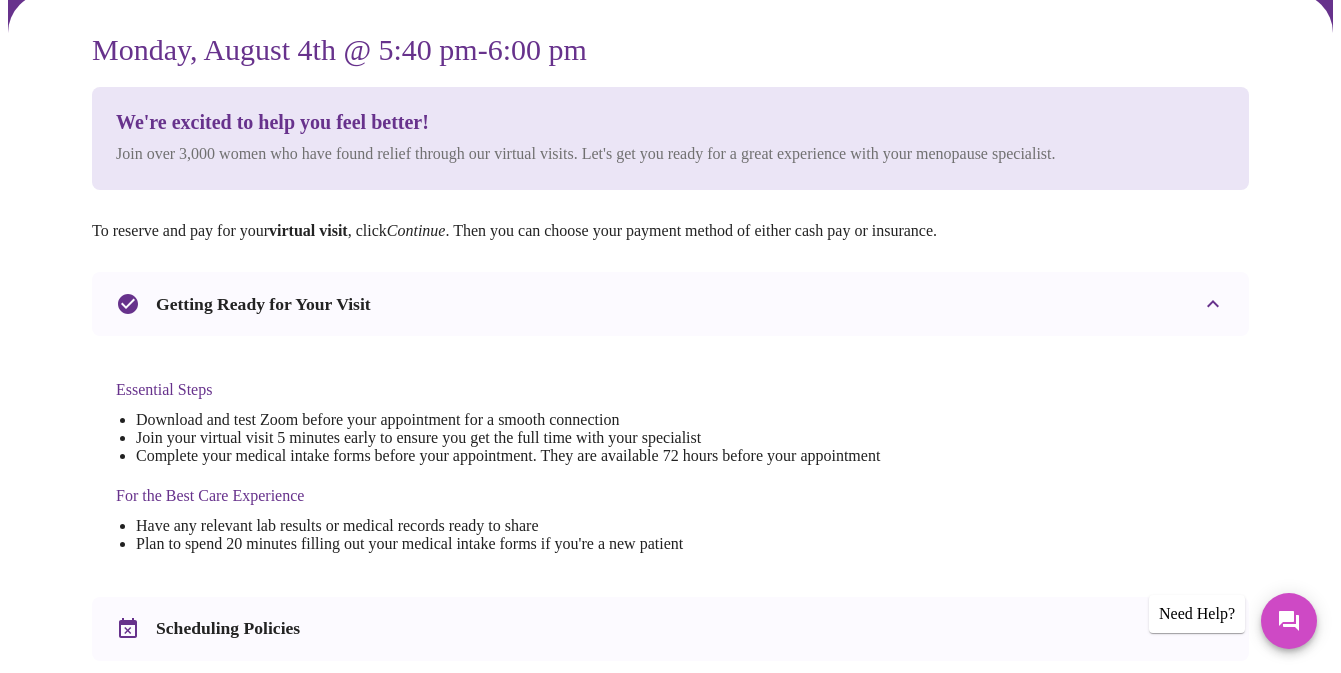 scroll, scrollTop: 173, scrollLeft: 0, axis: vertical 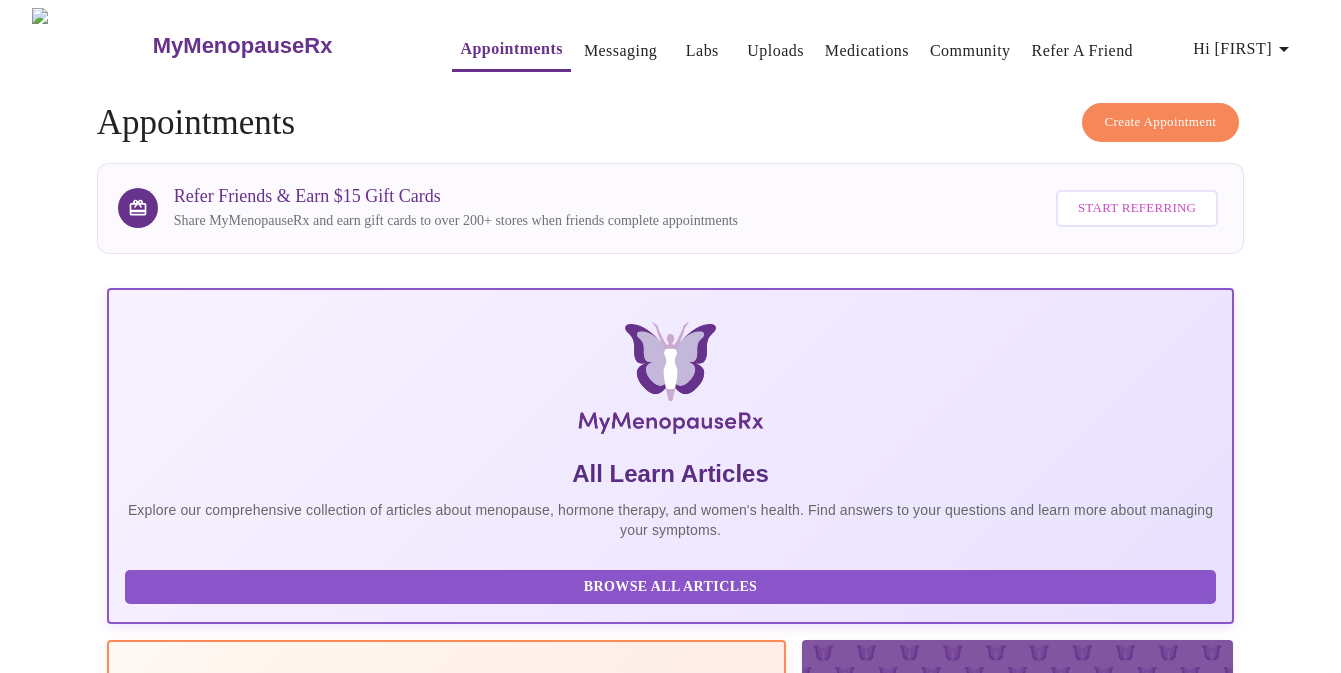 click on "Create Appointment" at bounding box center (1161, 122) 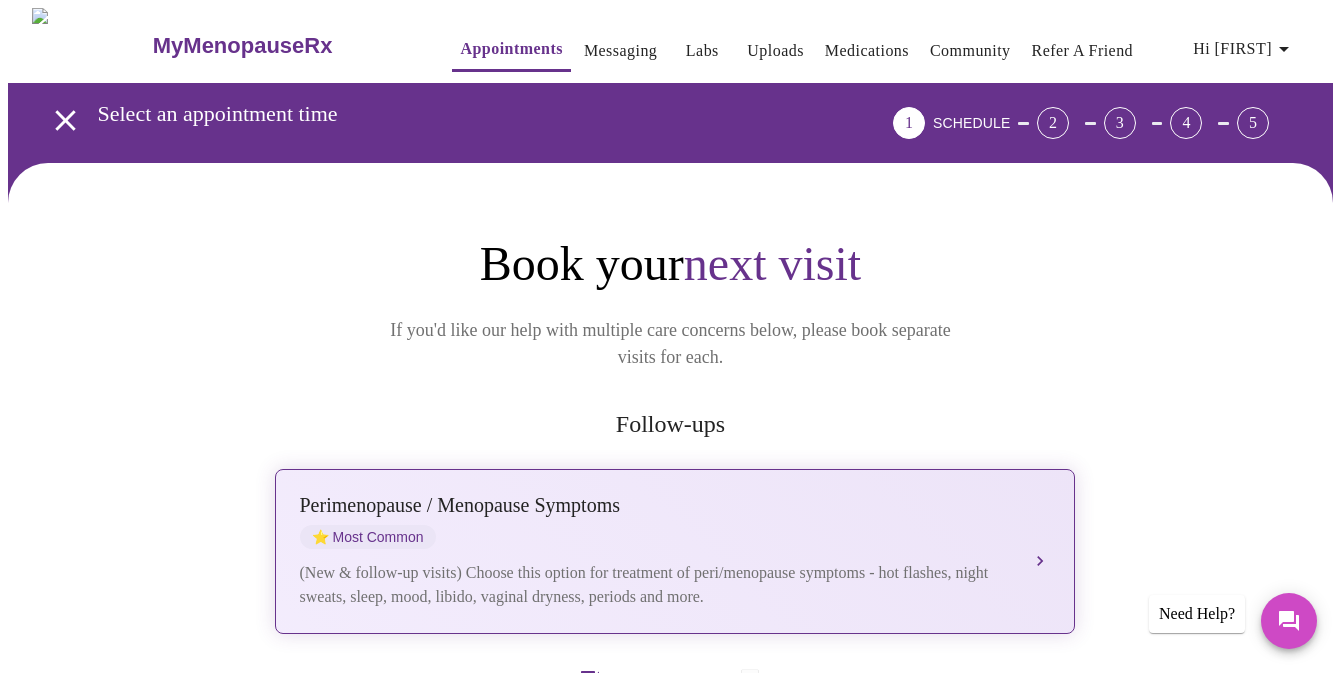 click on "Perimenopause / Menopause Symptoms  ⭐  Most Common" at bounding box center [655, 521] 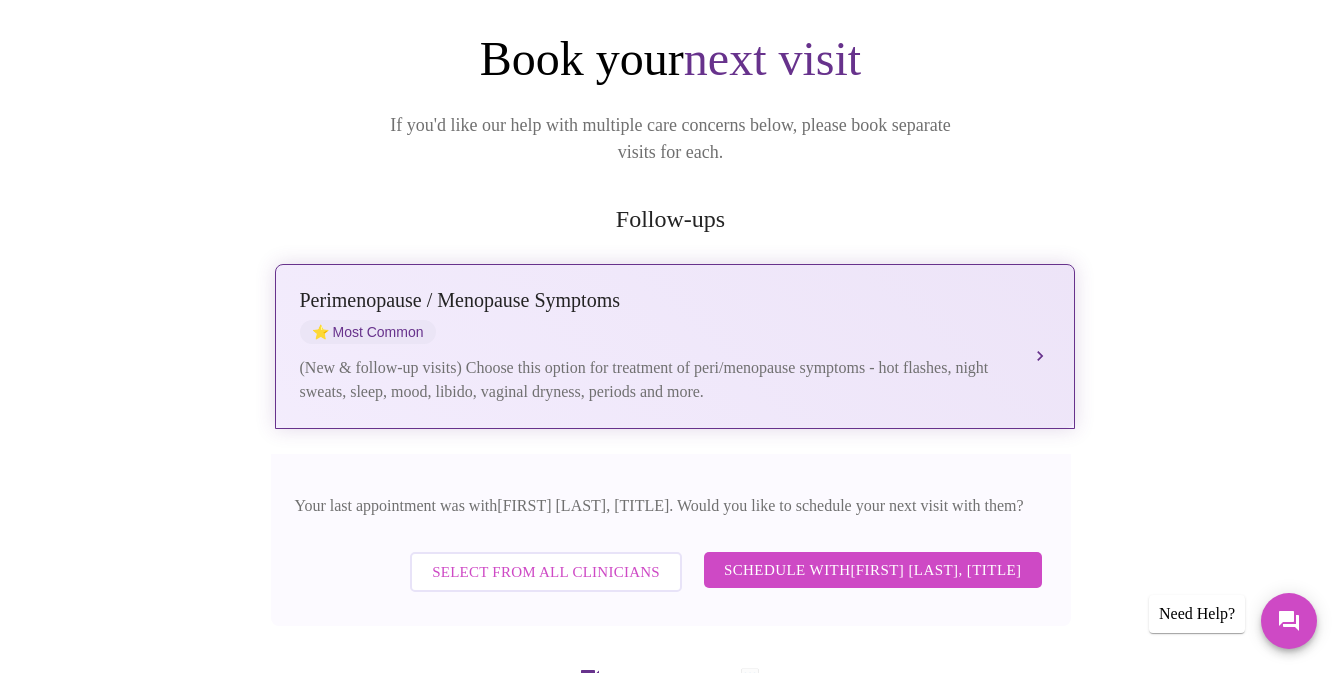 scroll, scrollTop: 228, scrollLeft: 0, axis: vertical 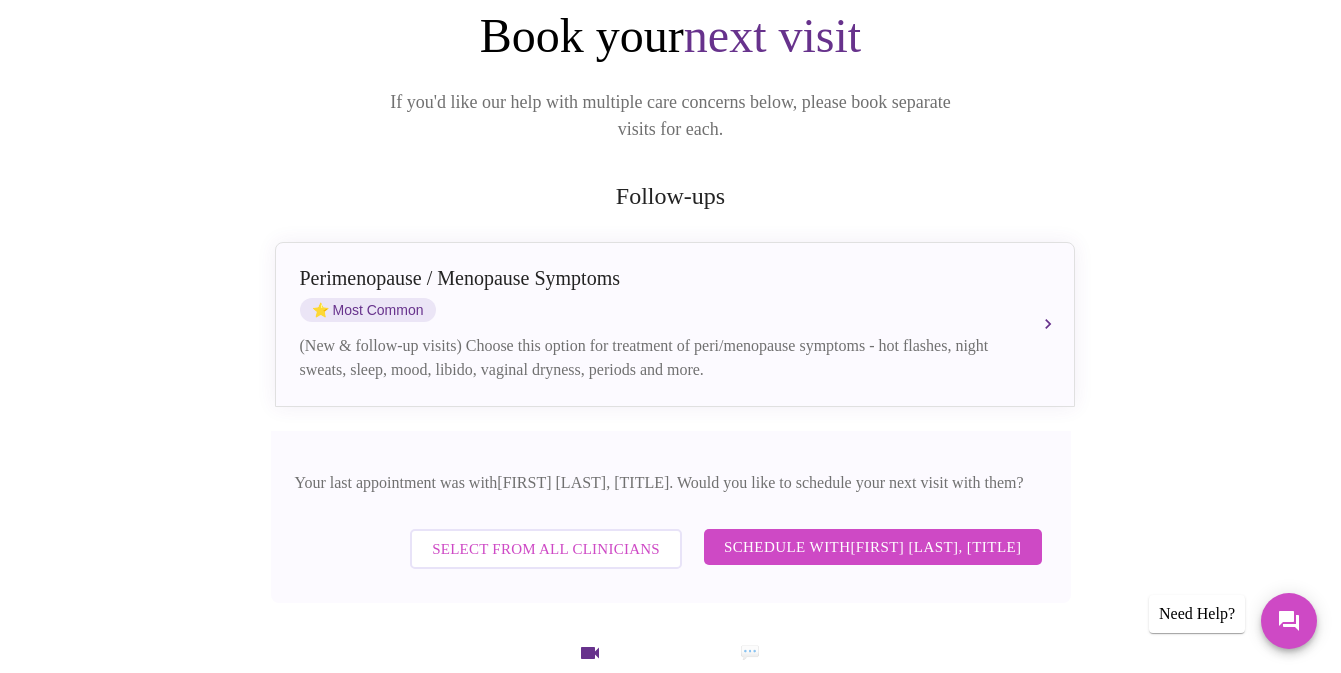 click on "Select from All Clinicians" at bounding box center (546, 549) 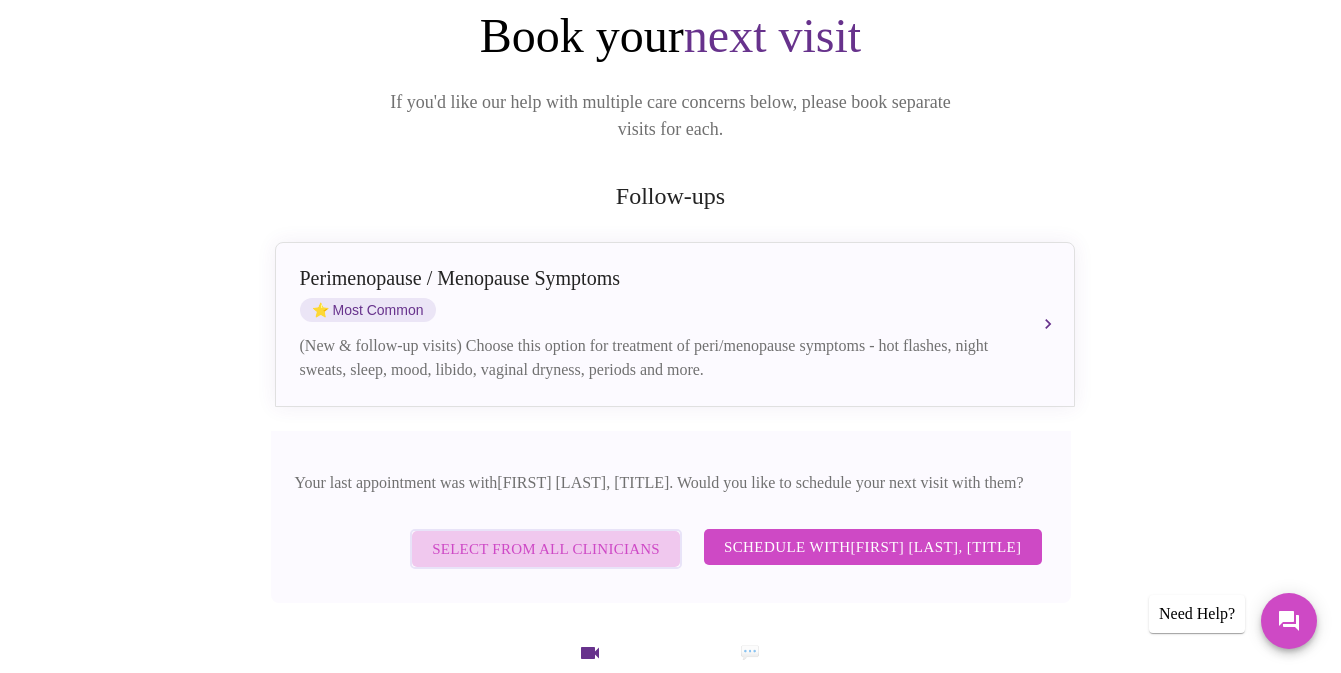 click on "Select from All Clinicians" at bounding box center (546, 549) 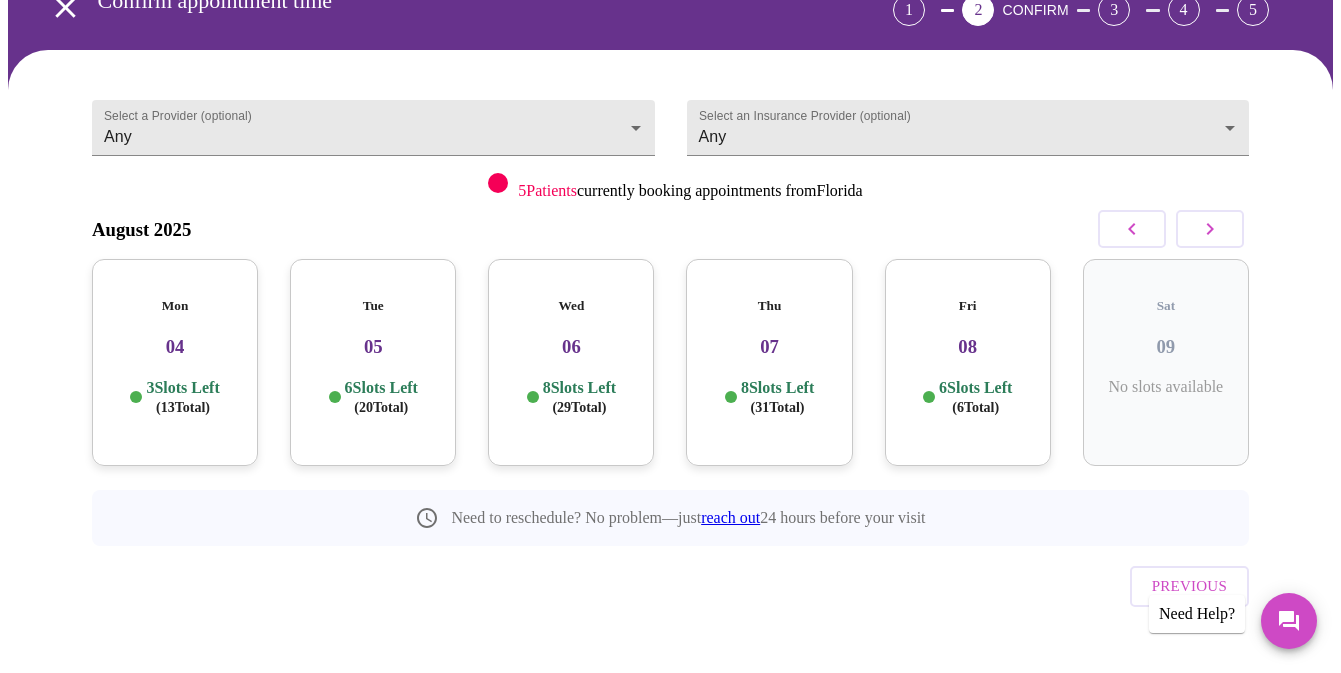 click on "3  Slots Left ( 13  Total)" at bounding box center (182, 397) 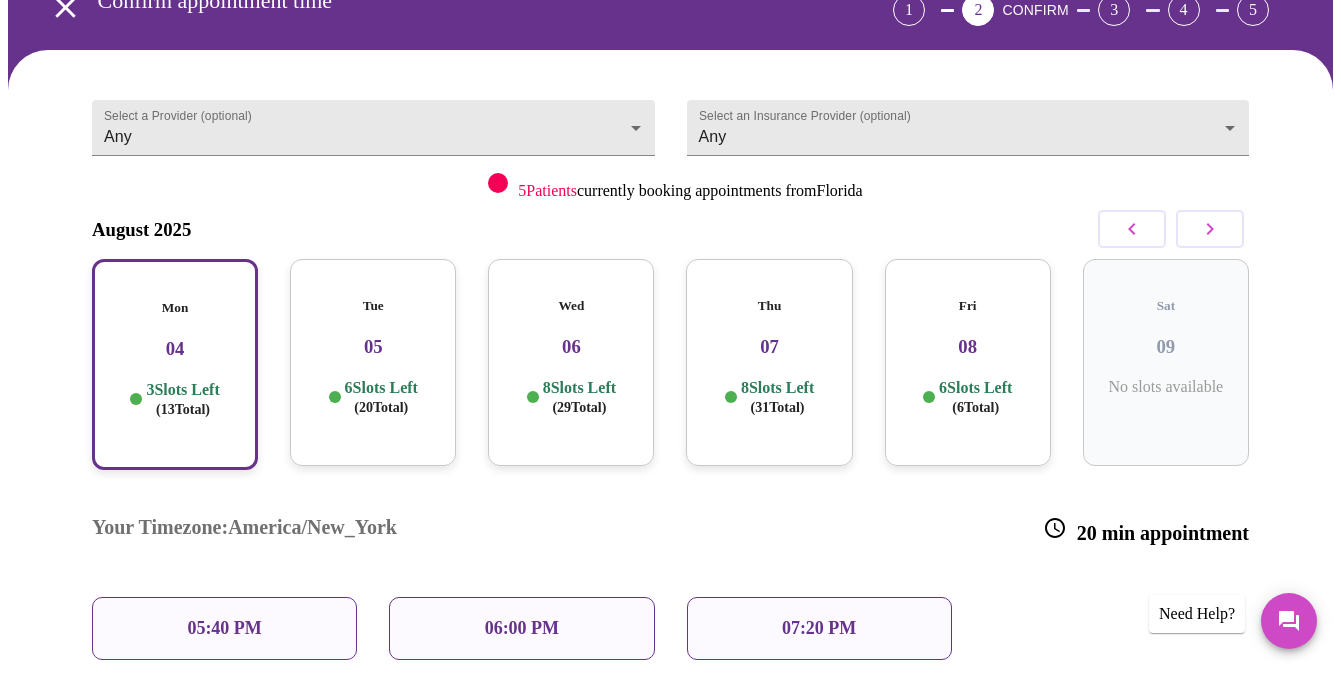scroll, scrollTop: 274, scrollLeft: 0, axis: vertical 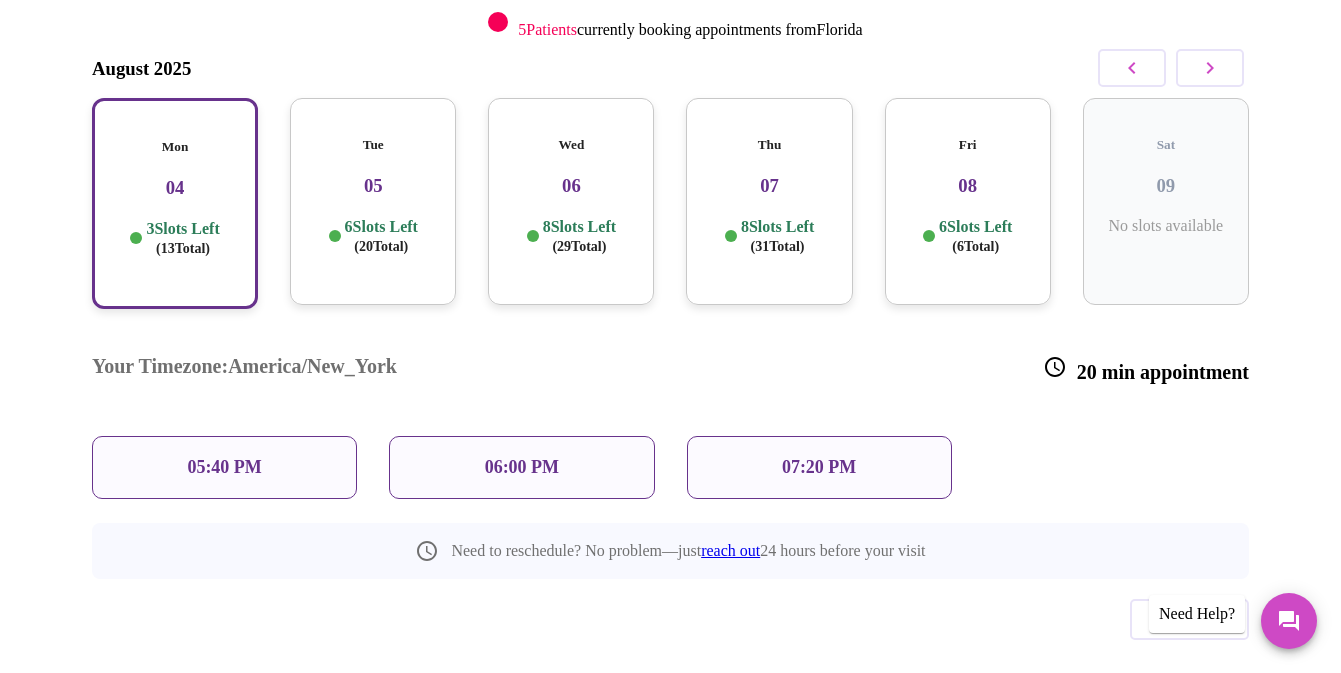 click on "05:40 PM" at bounding box center (224, 467) 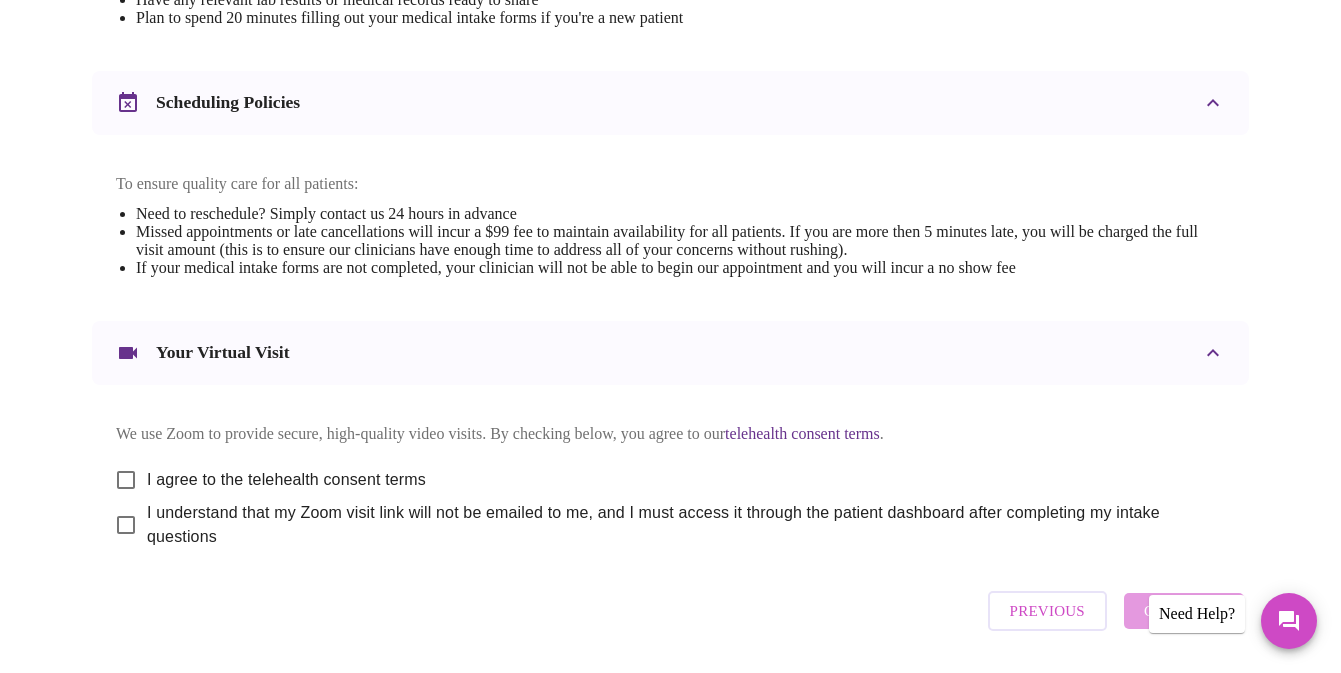 scroll, scrollTop: 782, scrollLeft: 0, axis: vertical 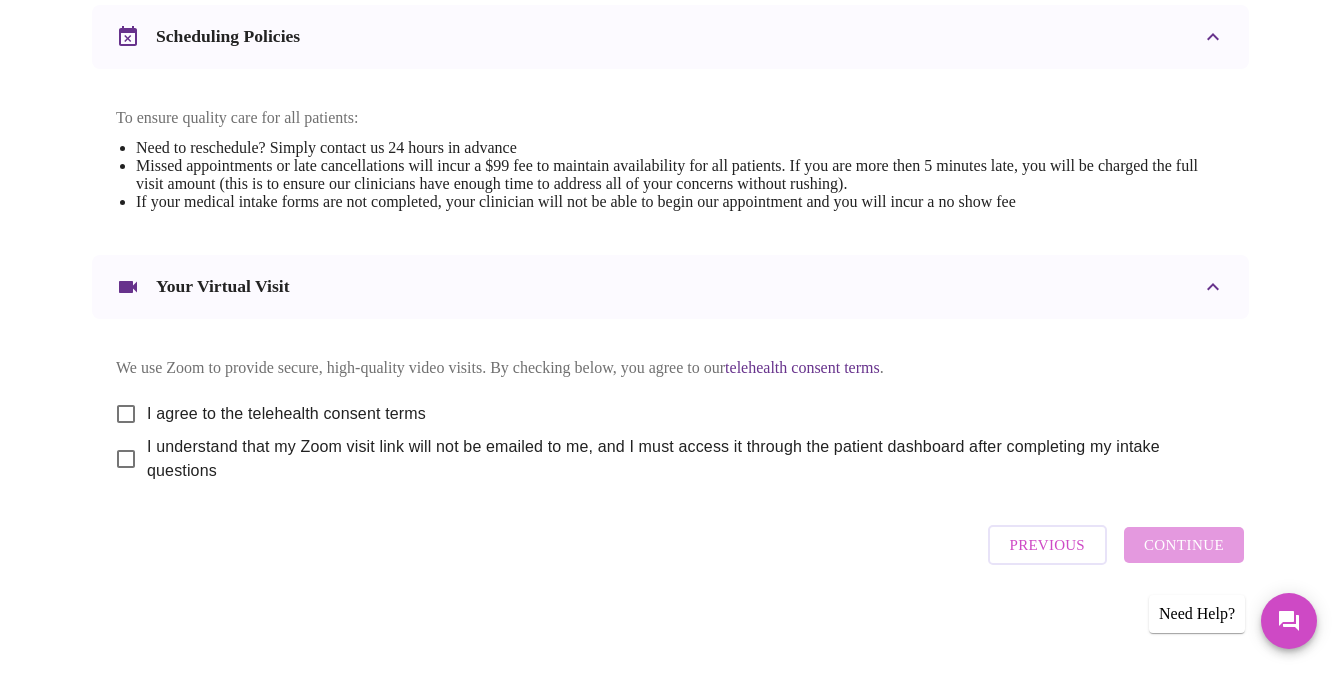 click on "I agree to the telehealth consent terms" at bounding box center (286, 414) 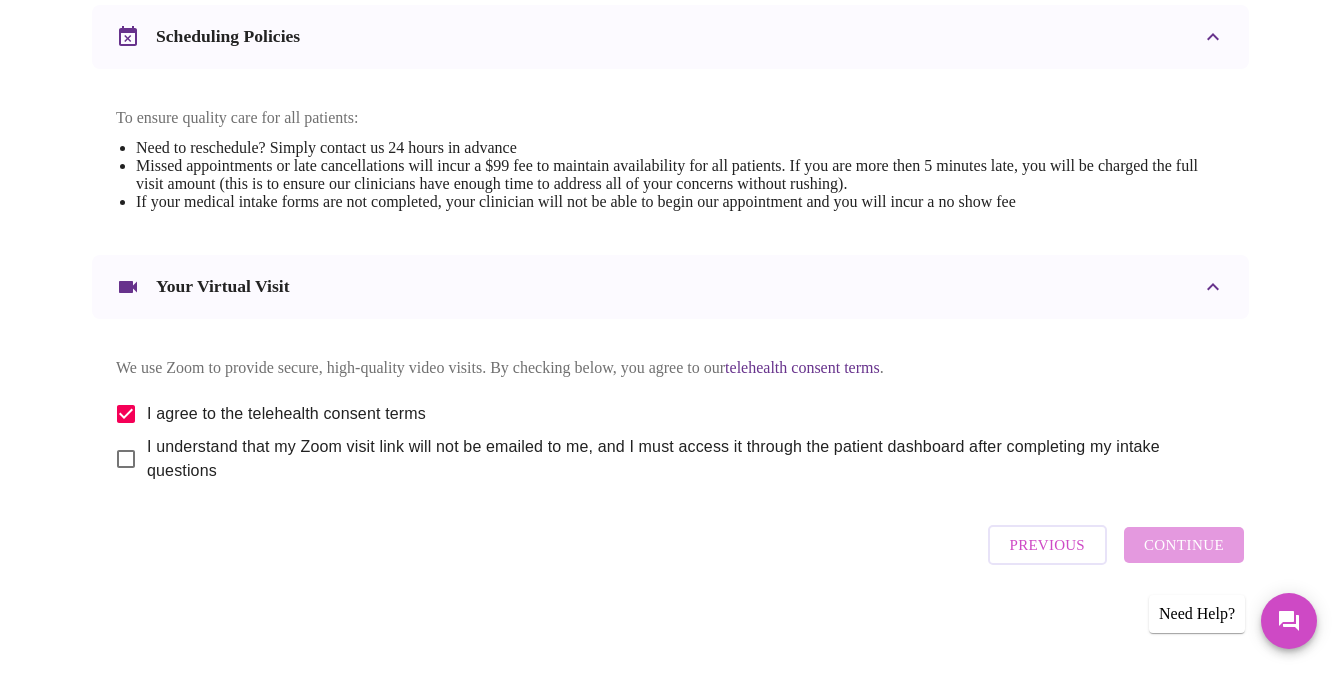 click on "I understand that my Zoom visit link will not be emailed to me, and I must access it through the patient dashboard after completing my intake questions" at bounding box center (678, 459) 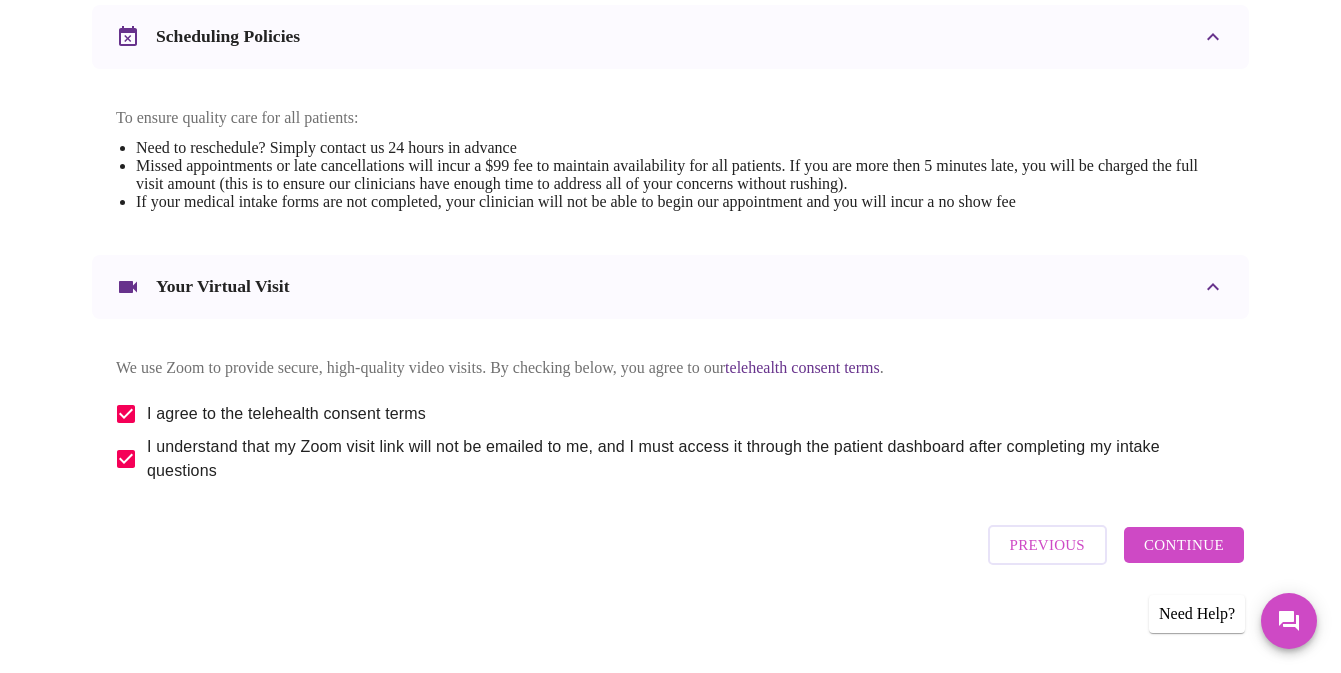 click on "Continue" at bounding box center [1184, 545] 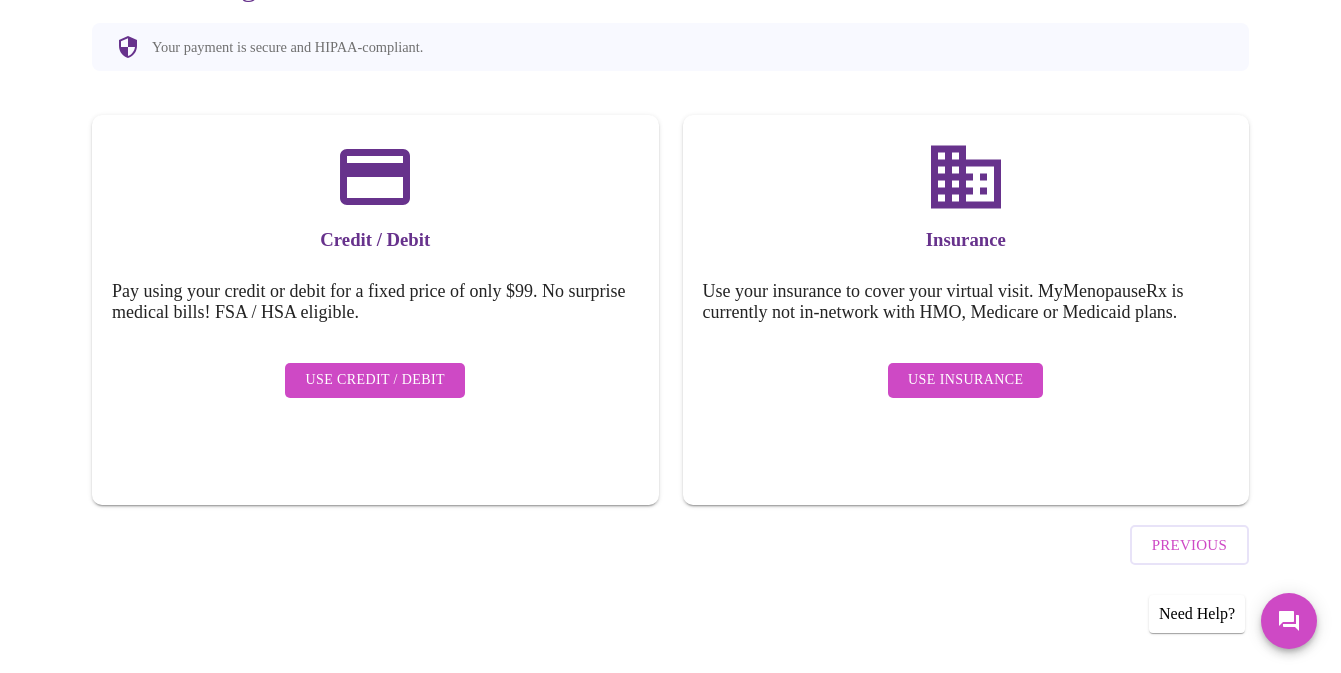 scroll, scrollTop: 178, scrollLeft: 0, axis: vertical 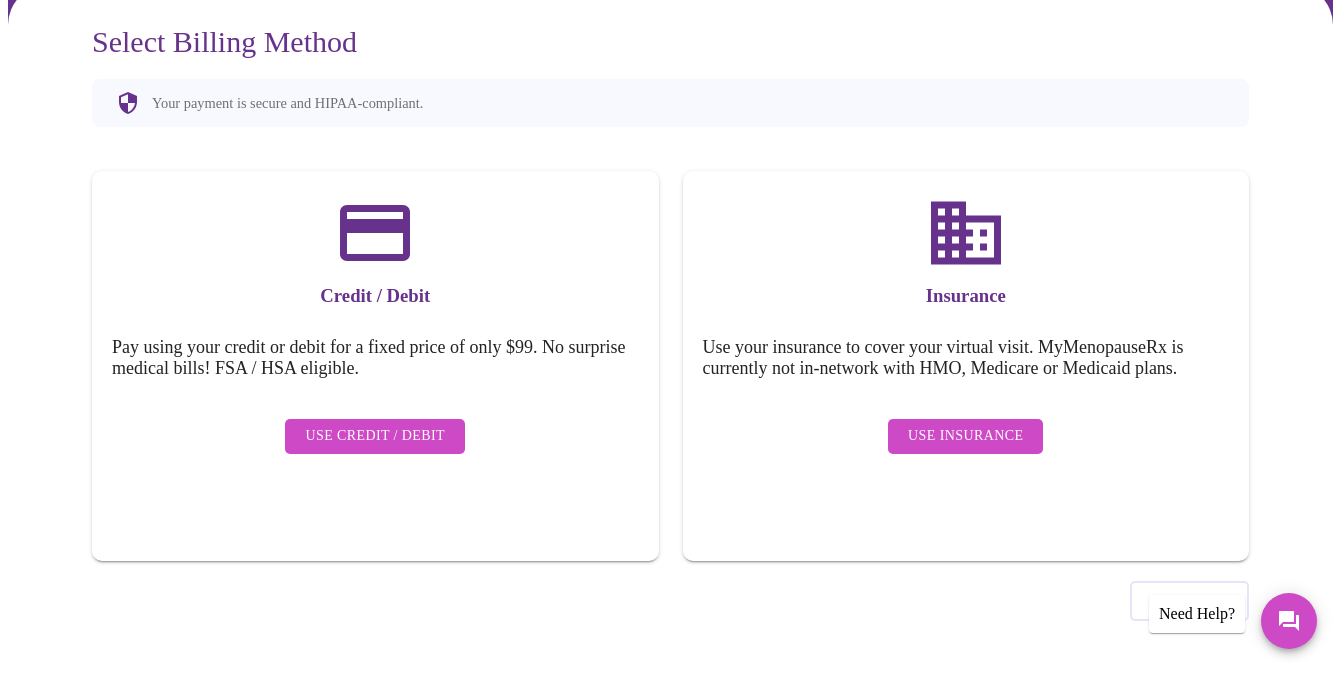 click on "Use Insurance" at bounding box center (966, 436) 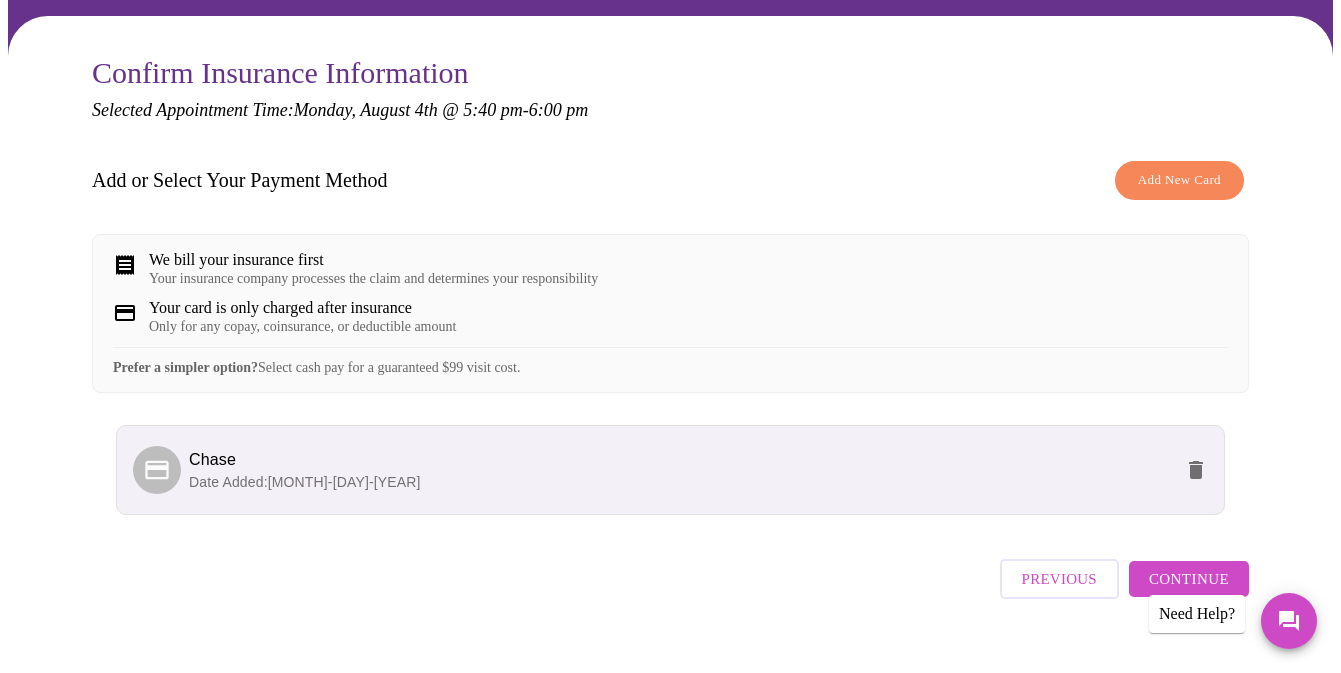 scroll, scrollTop: 195, scrollLeft: 0, axis: vertical 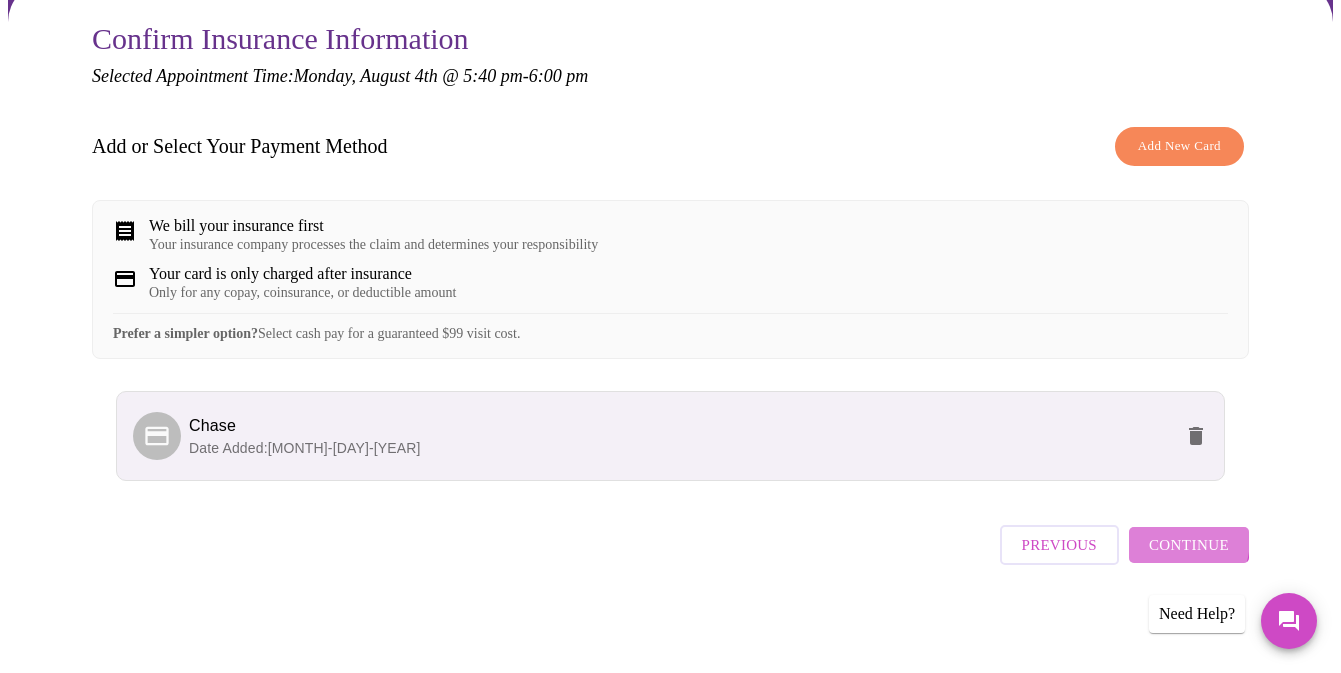click on "Continue" at bounding box center (1189, 545) 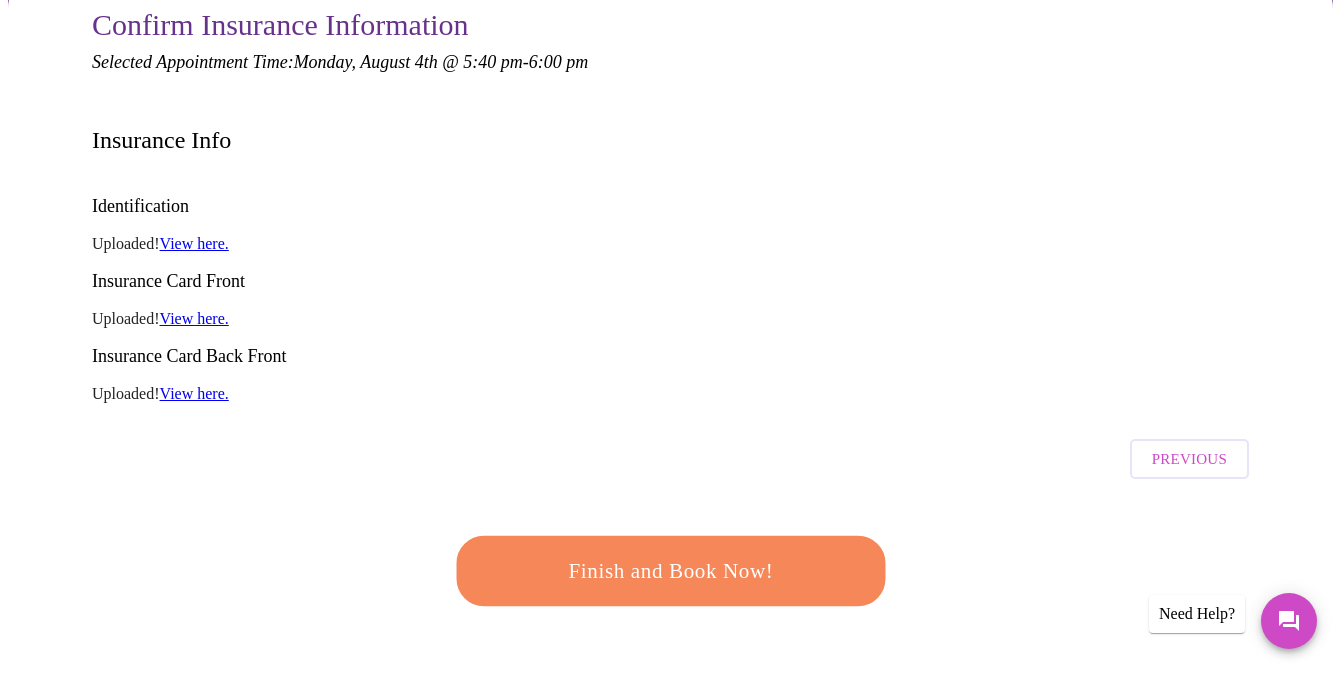scroll, scrollTop: 0, scrollLeft: 0, axis: both 